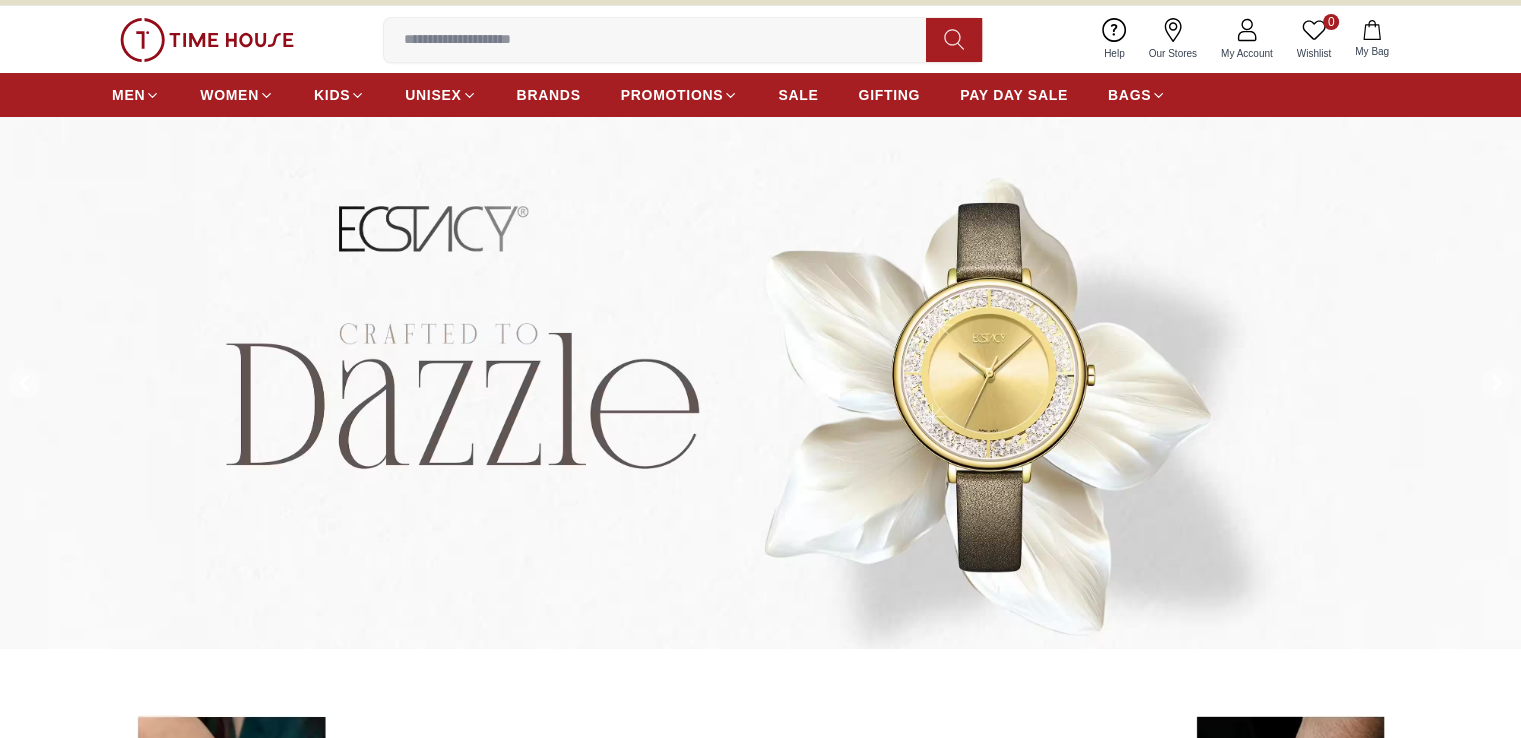 scroll, scrollTop: 0, scrollLeft: 0, axis: both 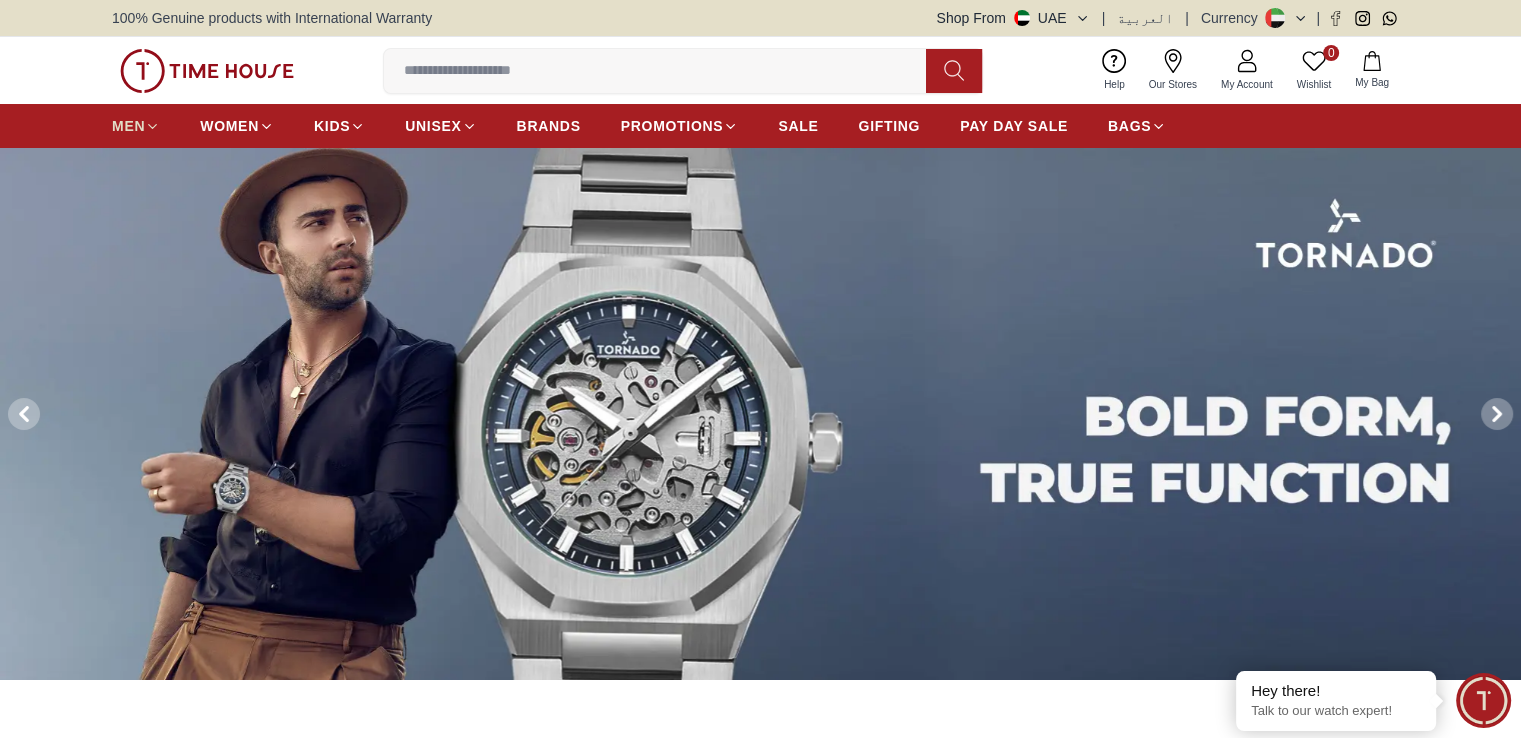 click on "MEN" at bounding box center [128, 126] 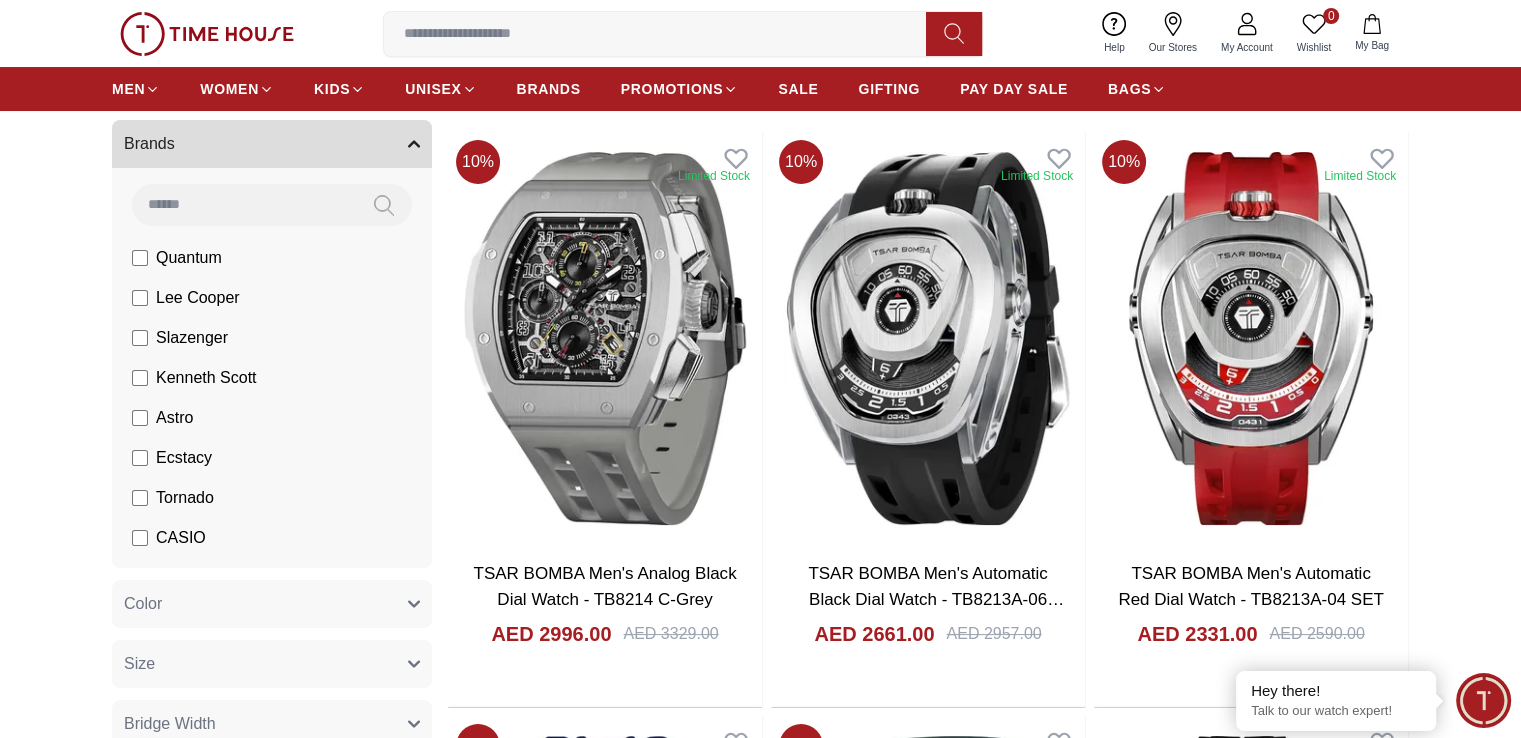 scroll, scrollTop: 200, scrollLeft: 0, axis: vertical 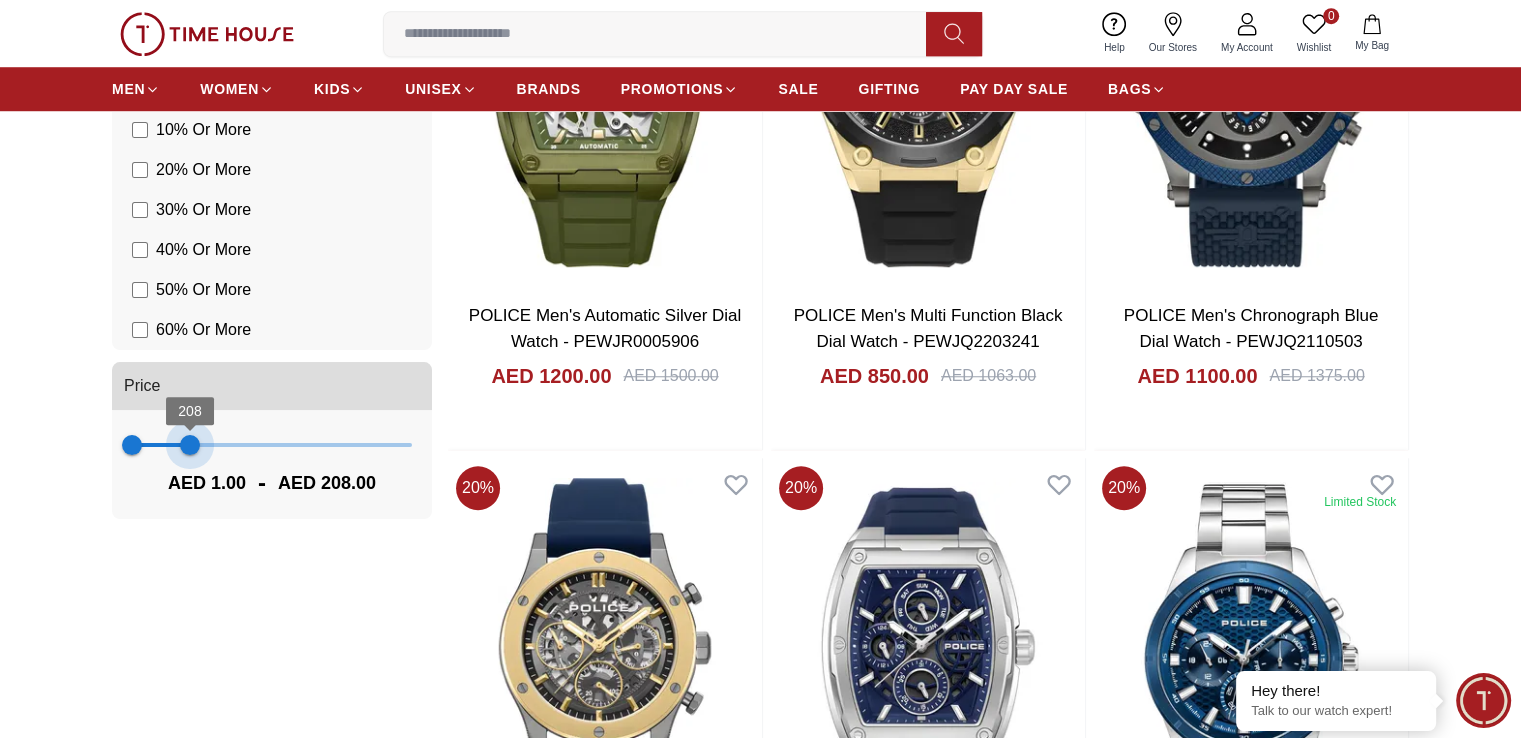 type on "***" 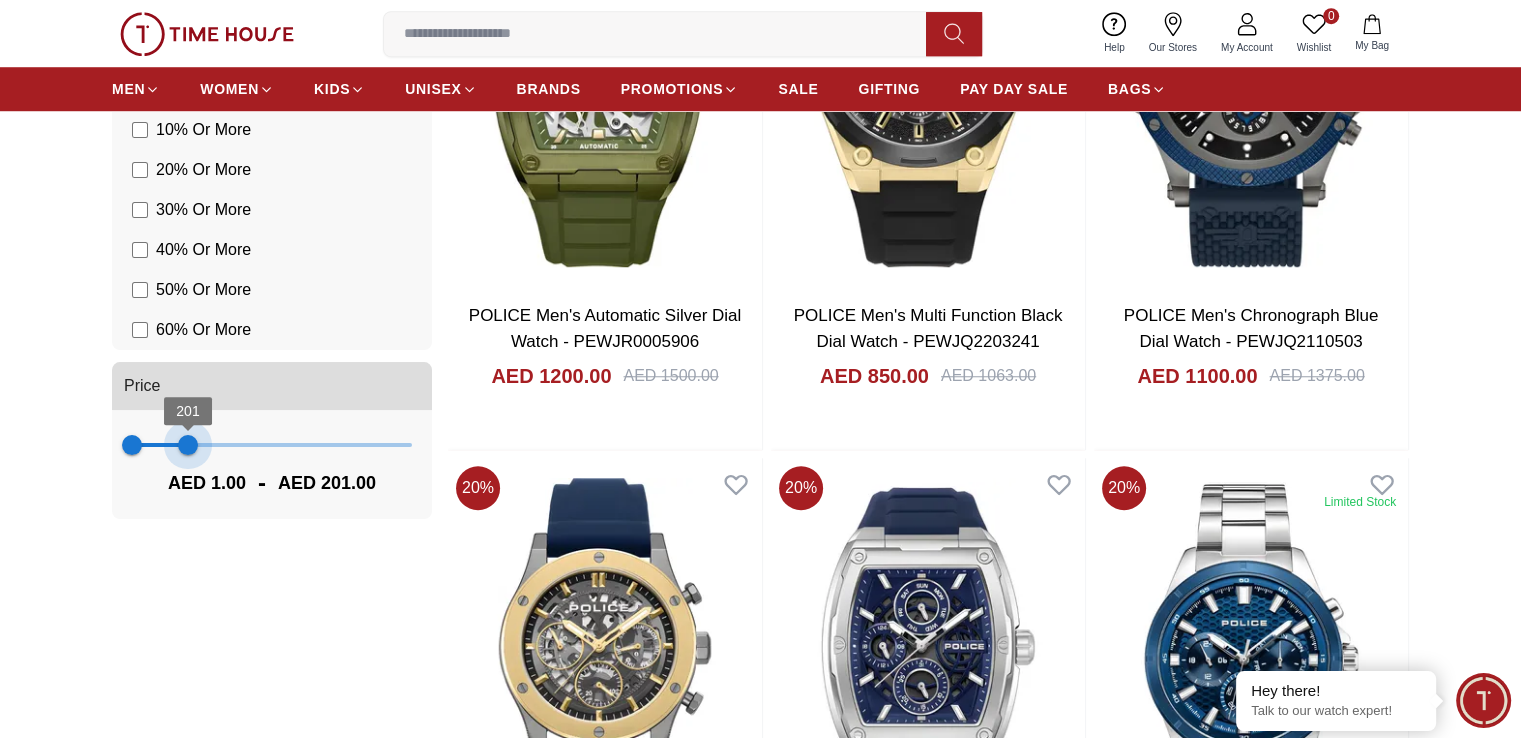drag, startPoint x: 393, startPoint y: 447, endPoint x: 188, endPoint y: 475, distance: 206.90337 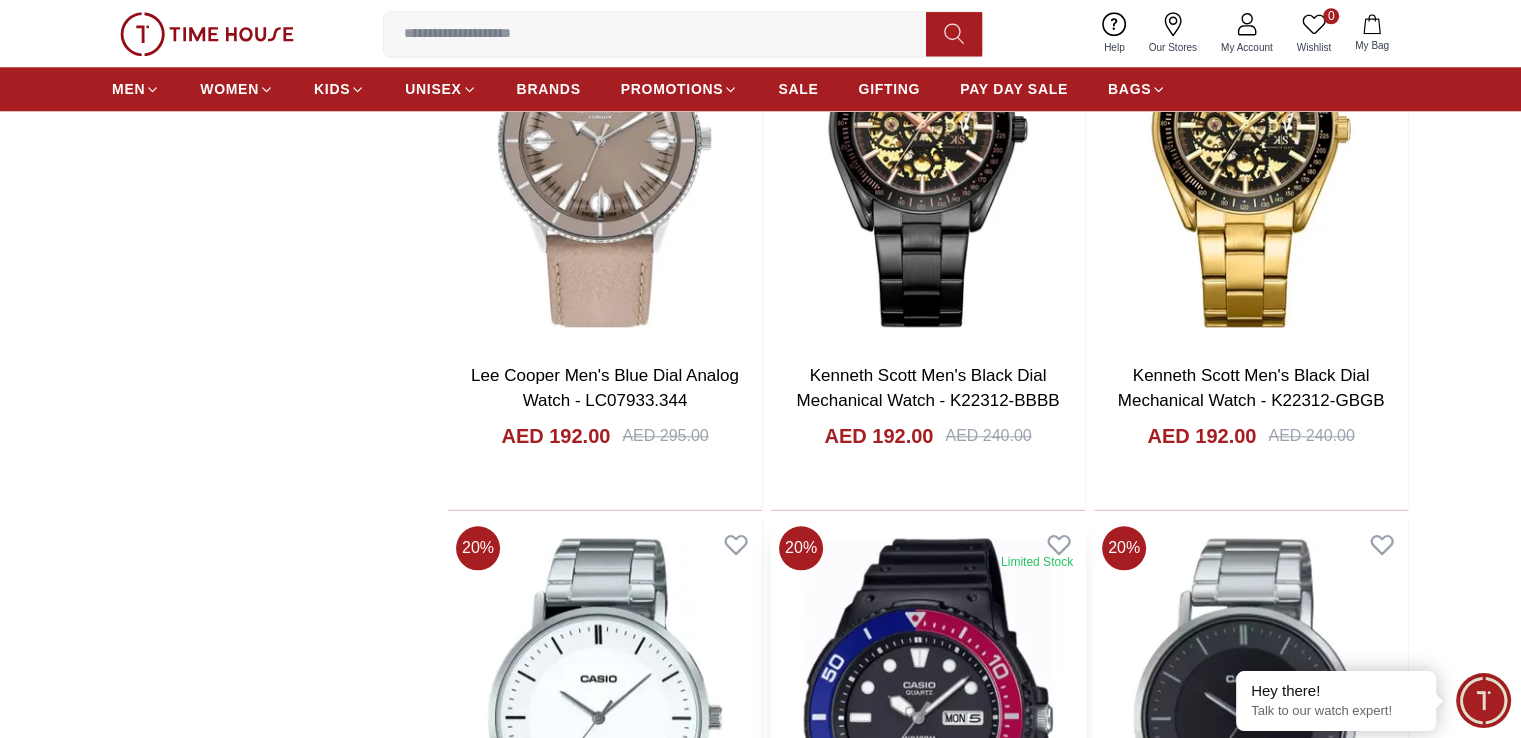 scroll, scrollTop: 2100, scrollLeft: 0, axis: vertical 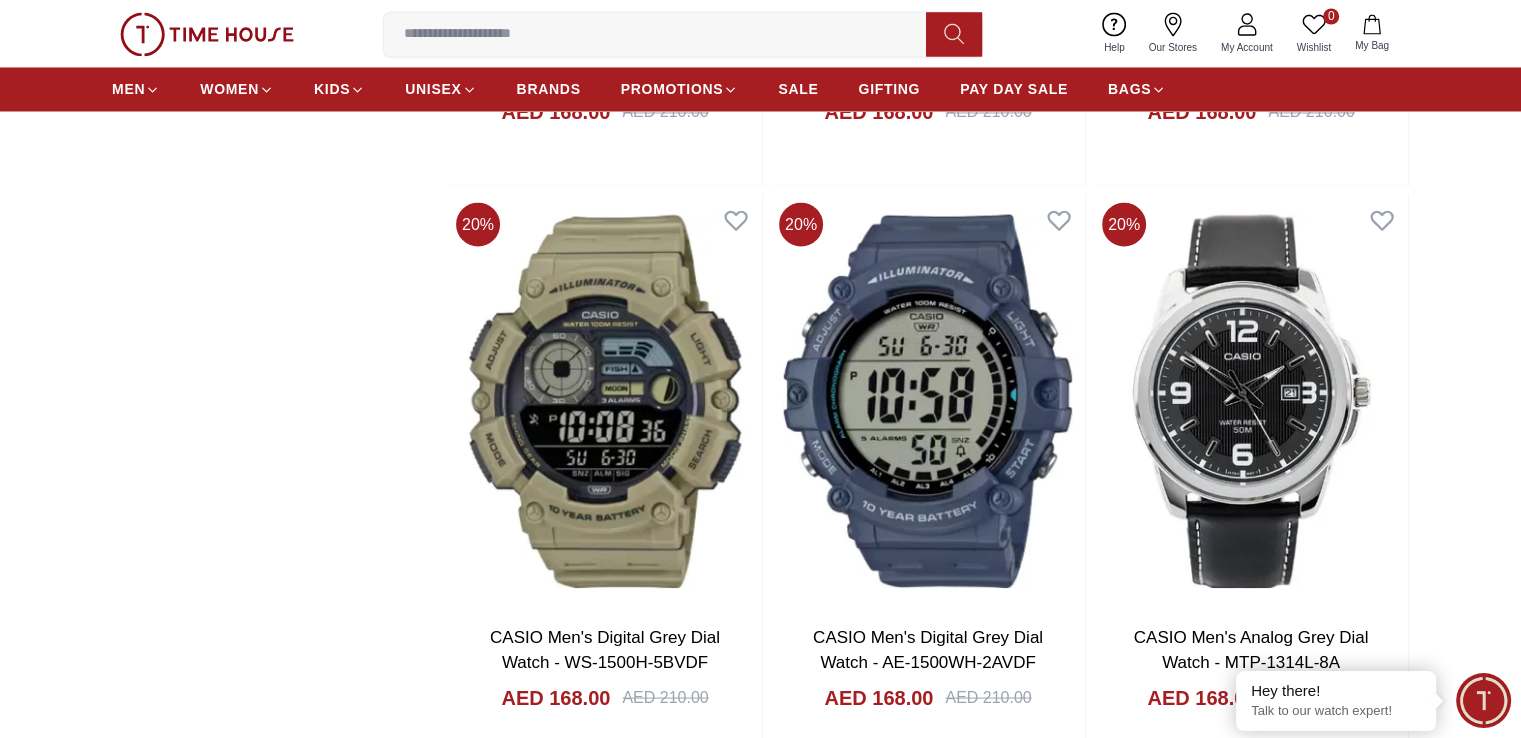 click at bounding box center [928, 6826] 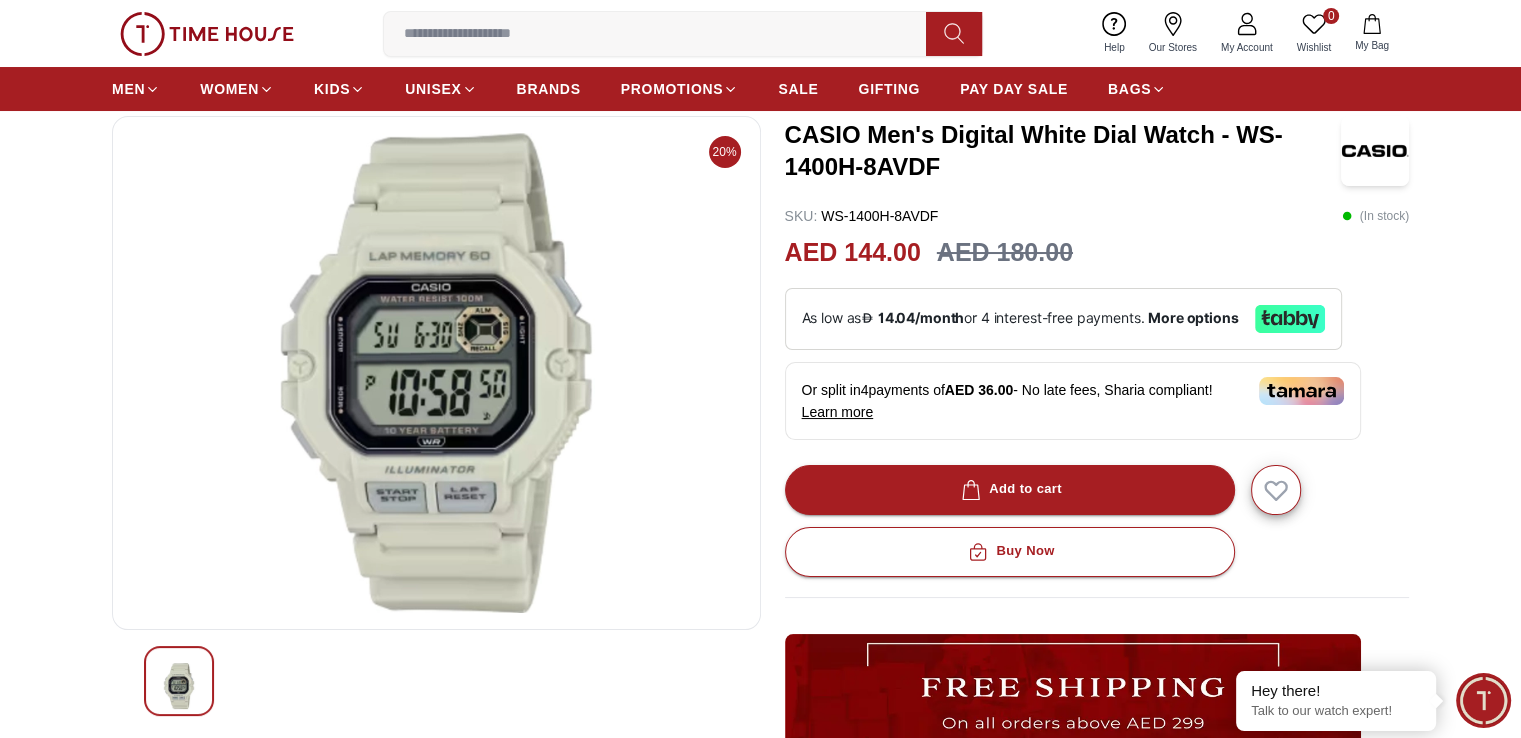 scroll, scrollTop: 100, scrollLeft: 0, axis: vertical 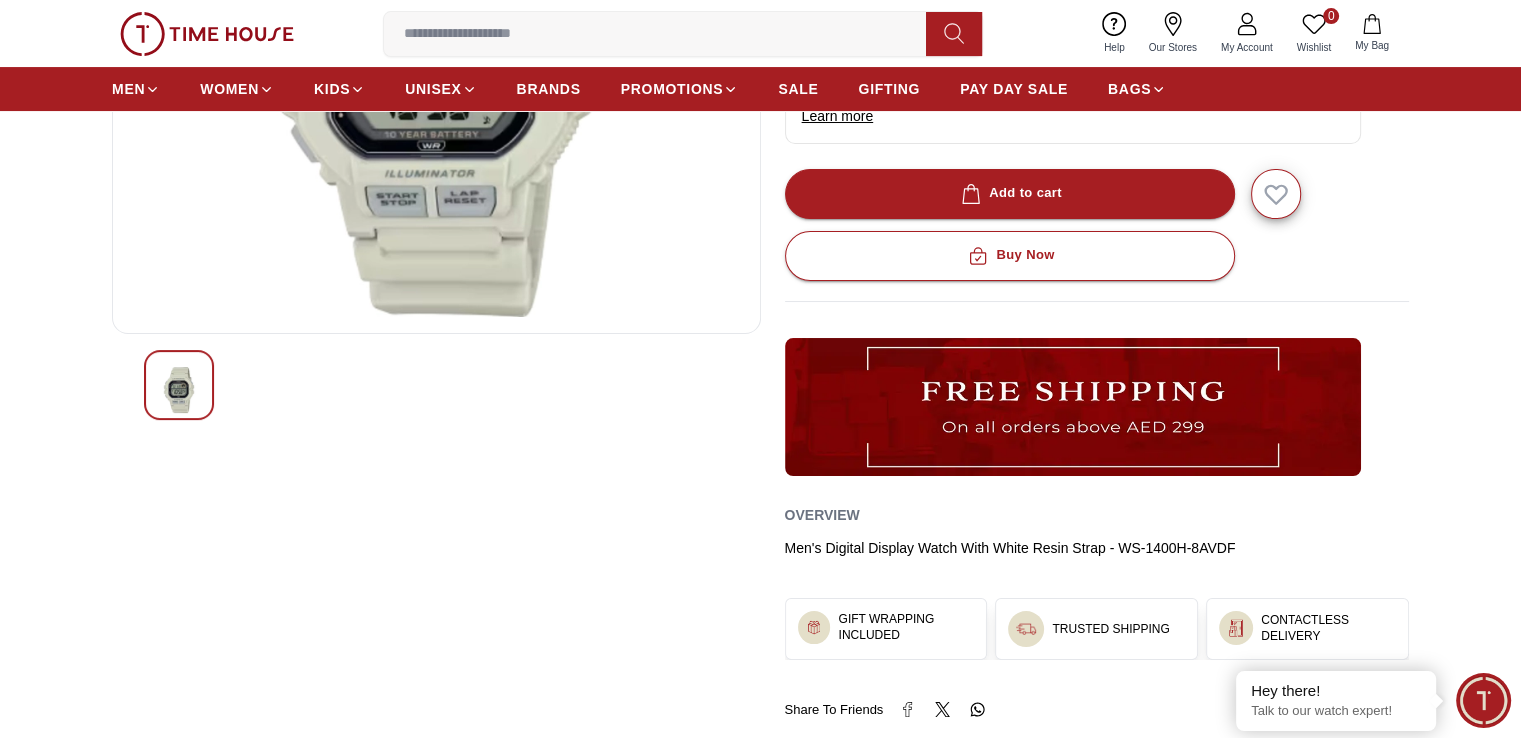 click at bounding box center (179, 385) 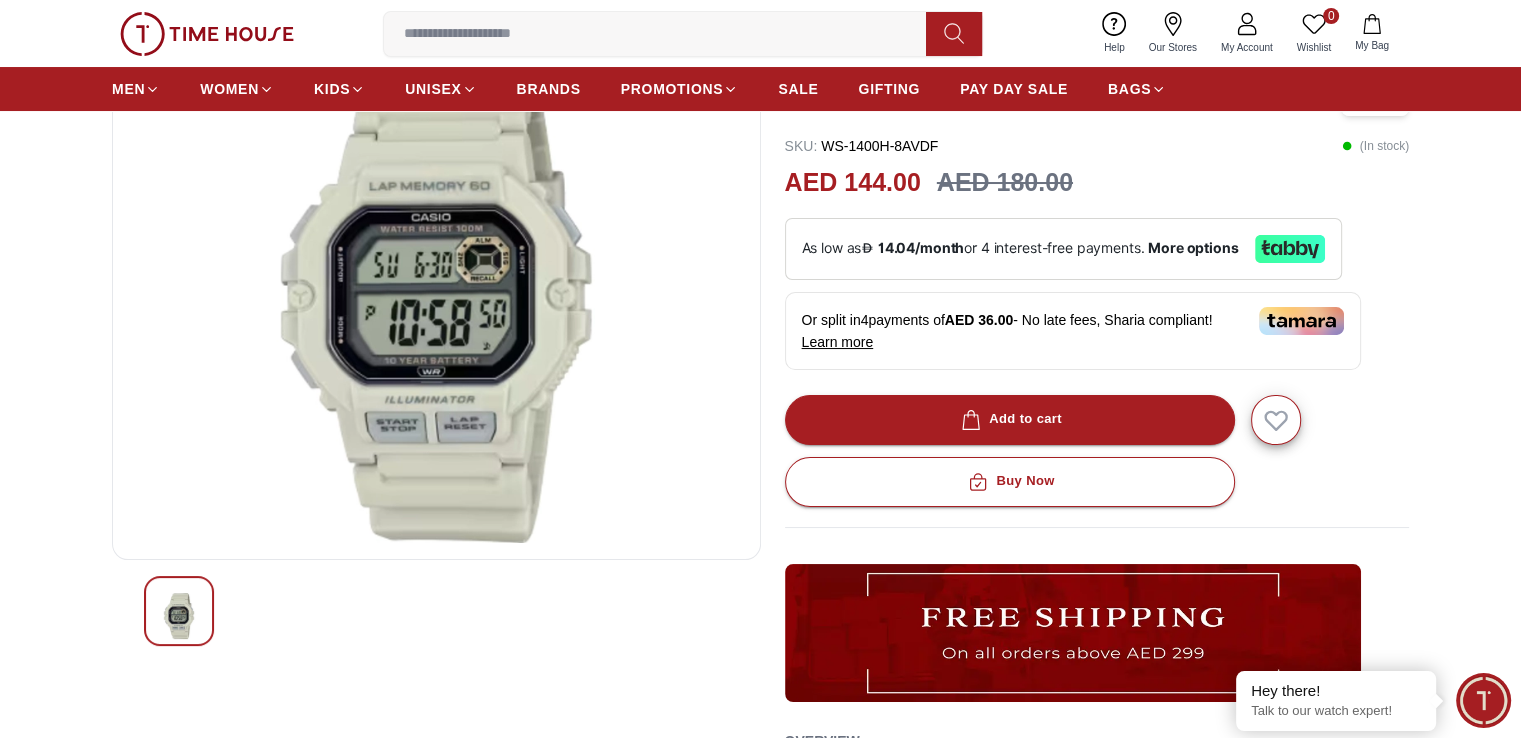 scroll, scrollTop: 0, scrollLeft: 0, axis: both 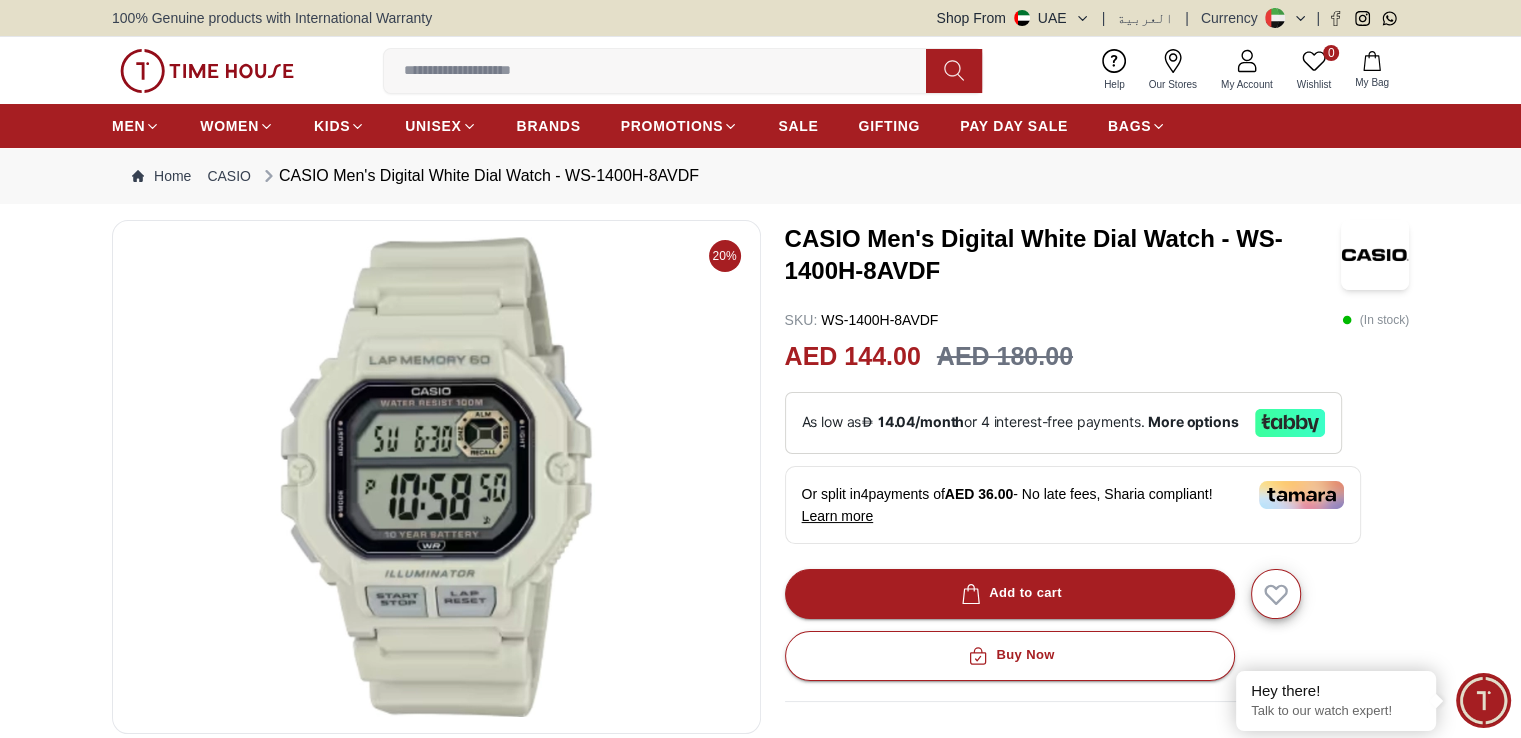 click on "100% Genuine products with International Warranty Shop From UAE | العربية |     Currency    |" at bounding box center (760, 18) 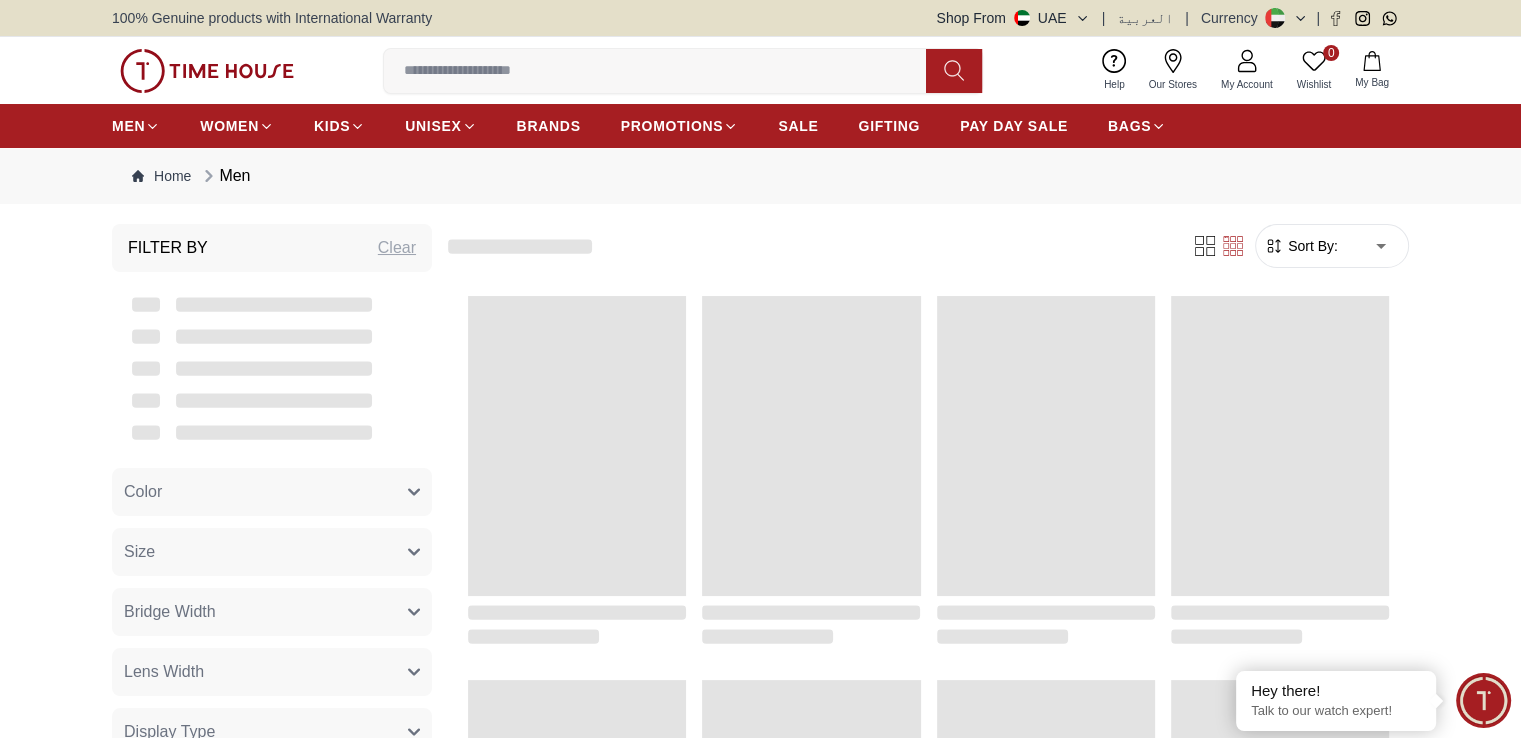 scroll, scrollTop: 2062, scrollLeft: 0, axis: vertical 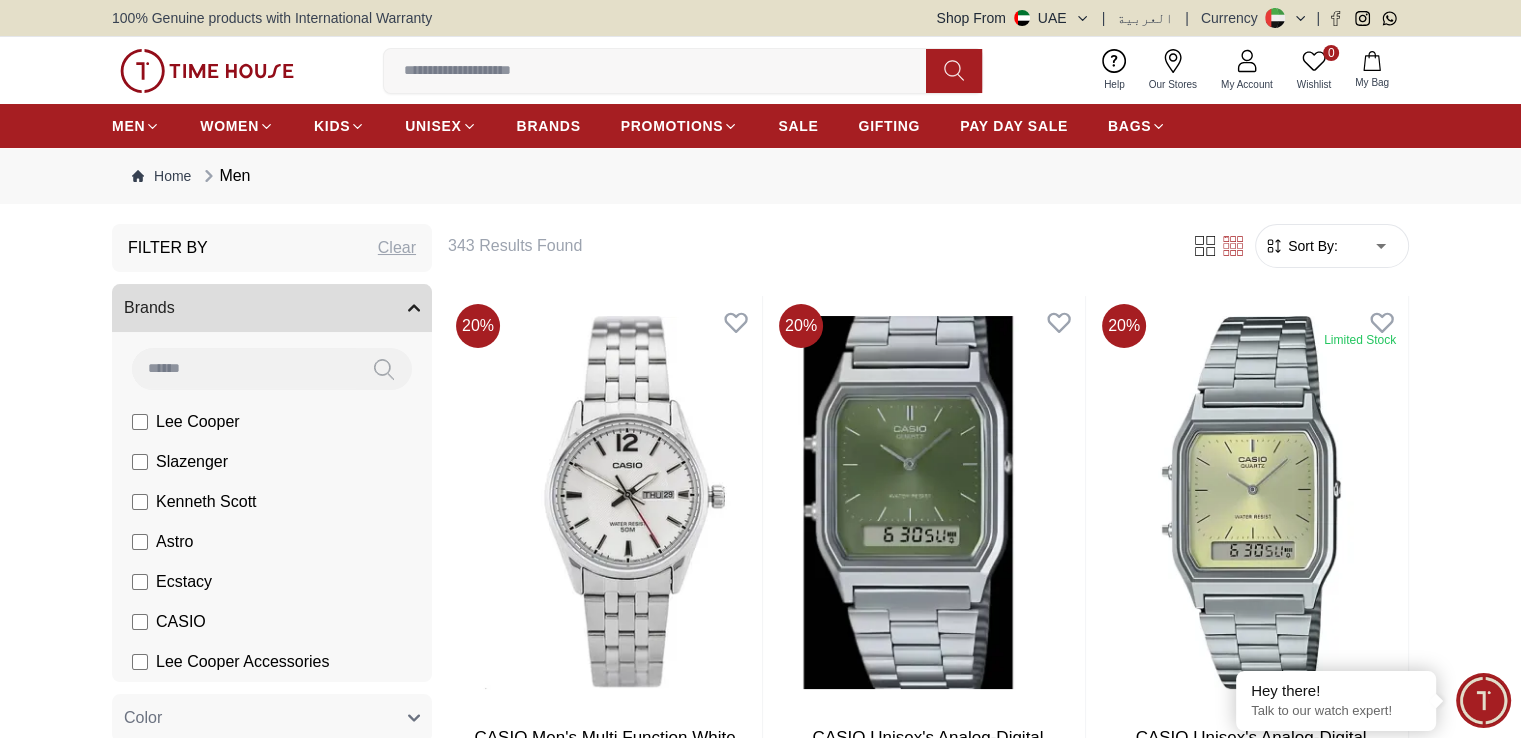 click on "100% Genuine products with International Warranty Shop From [COUNTRY] | العربية |     Currency    | 0 Wishlist My Bag Help Our Stores My Account 0 Wishlist My Bag MEN WOMEN KIDS UNISEX BRANDS PROMOTIONS SALE GIFTING PAY DAY SALE BAGS Home Men    Filter By Clear Brands Lee Cooper Slazenger [FIRST] [LAST] Astro Ecstacy CASIO Lee Cooper Accessories Color Black Green Blue Red Dark Blue Silver Silver / Black Orange Rose Gold Grey White White / Rose Gold Silver / Silver Dark Blue / Silver Silver / Gold Silver / Rose Gold Black / Black Black / Silver Black / Rose Gold Gold Yellow Brown White / Silver Light Blue Black /Rose Gold Black /Grey Black /Red Black /Black Black / Rose Gold / Black Rose Gold / Black Rose Gold / Black / Black Pink Green /Silver Purple Silver Silver Silver / Blue Green / Green Blue / Black Blue / Blue Titanum Navy Blue Military Green Blue / Silver Champagne White / Gold White / Gold  Black  Ivory Green / Silver Blue  Army Green Camouflage Silver / White / Rose Gold Black / Blue" at bounding box center (760, 22289) 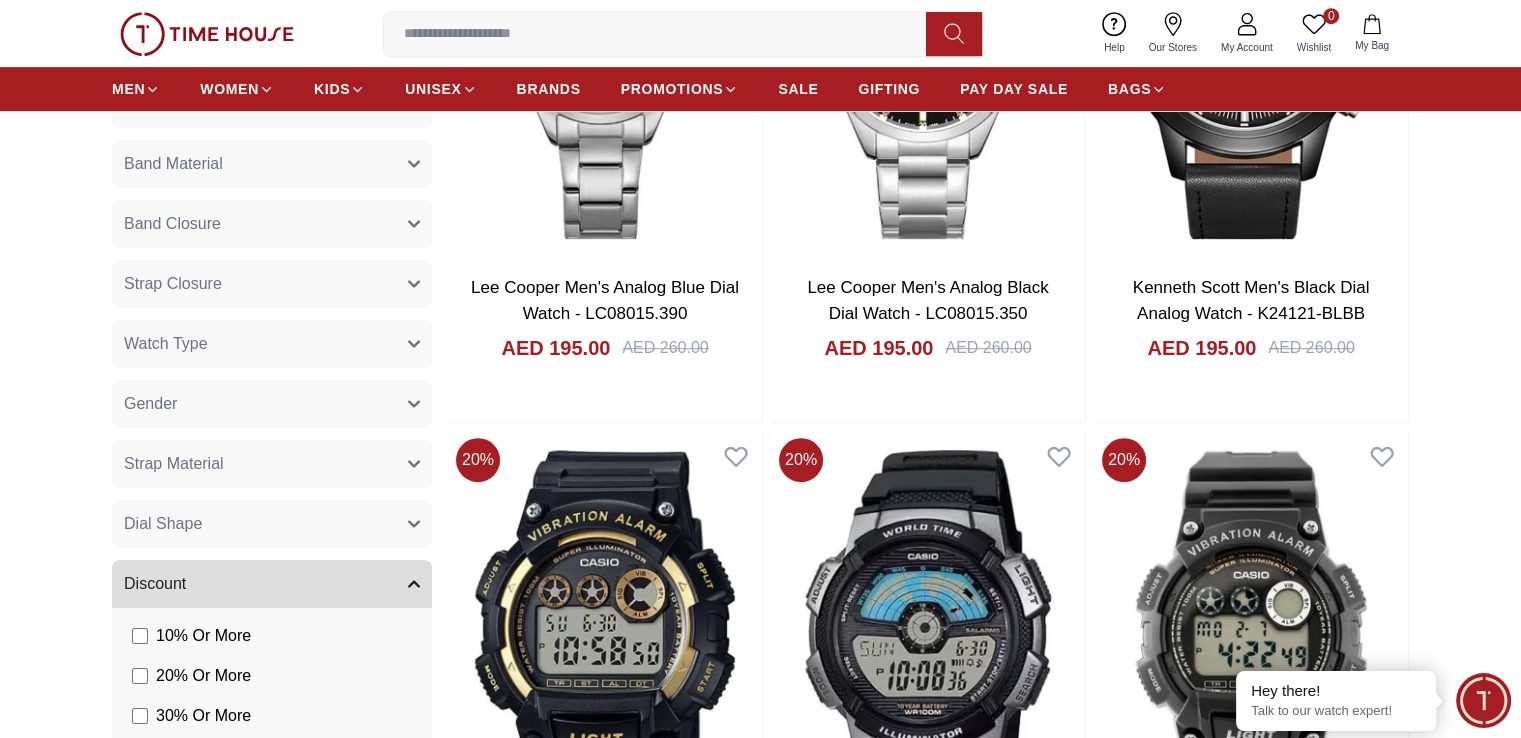 scroll, scrollTop: 1000, scrollLeft: 0, axis: vertical 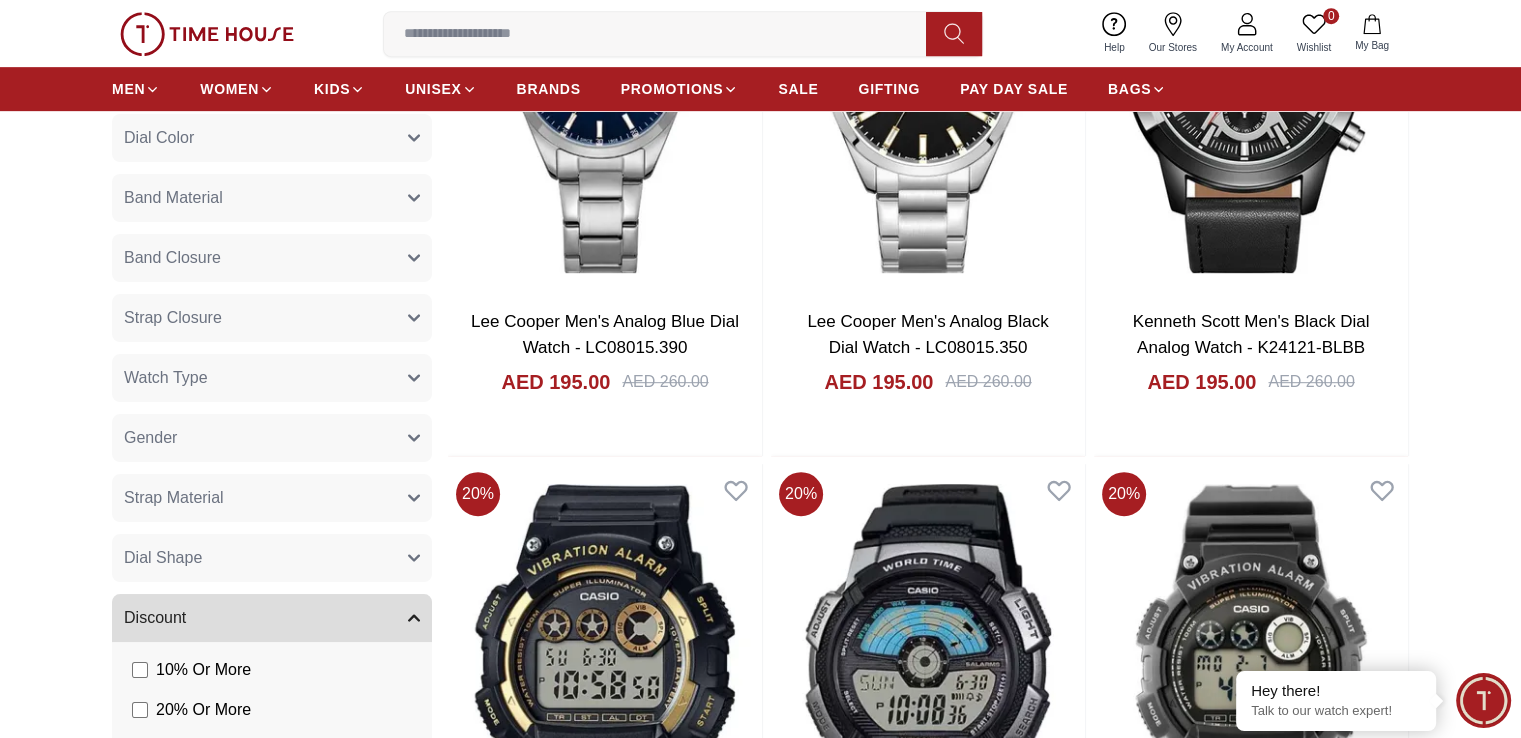 click on "Gender" at bounding box center [272, 438] 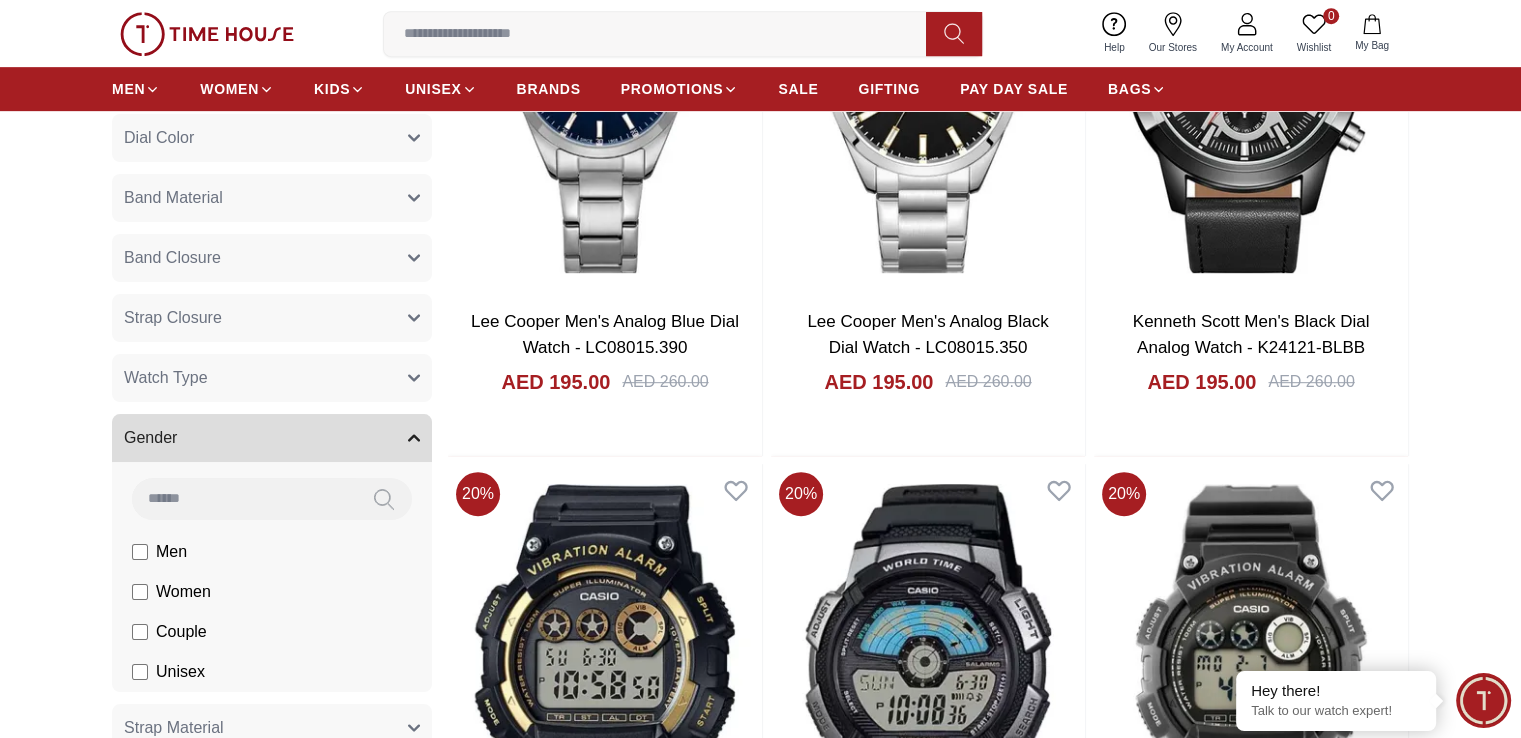 click on "Gender" at bounding box center (272, 438) 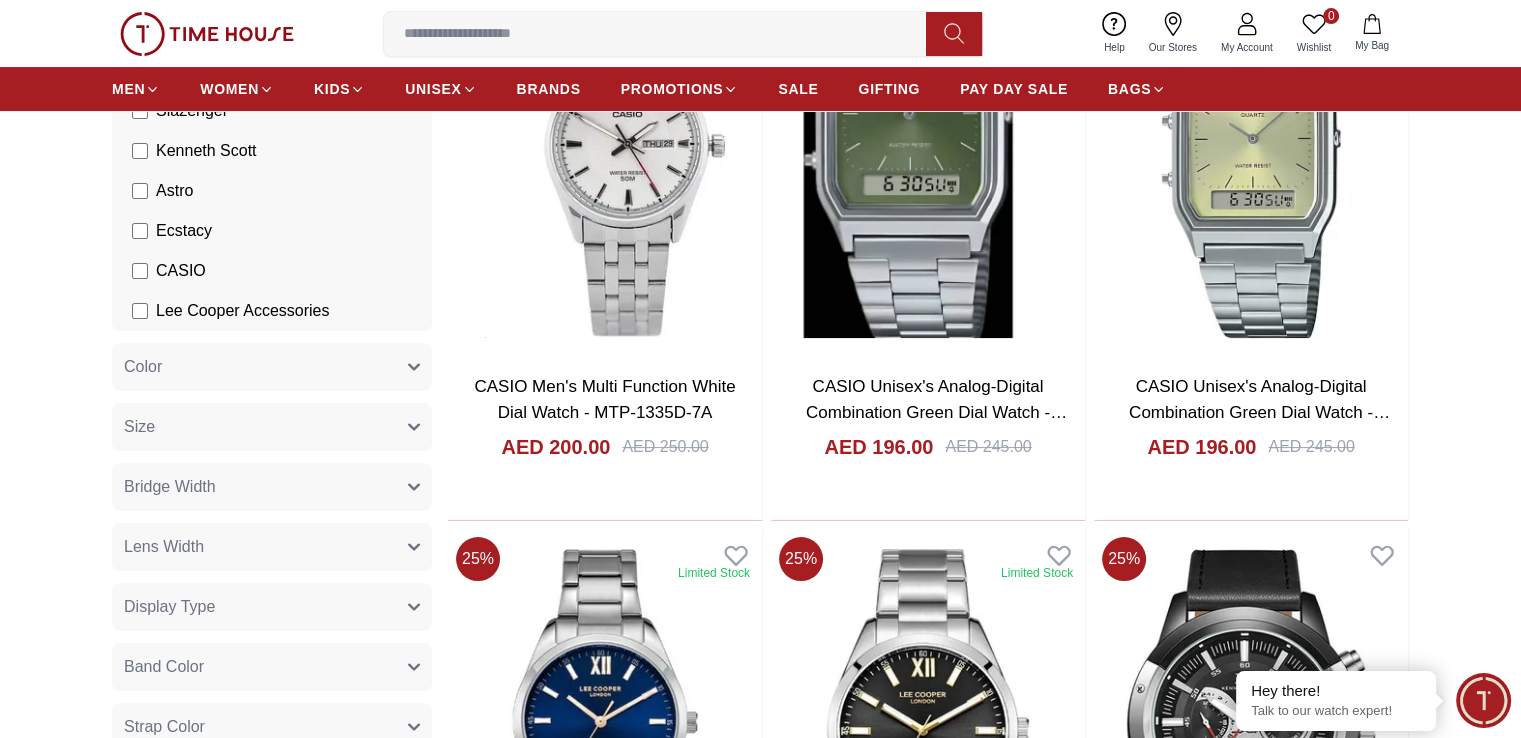 scroll, scrollTop: 0, scrollLeft: 0, axis: both 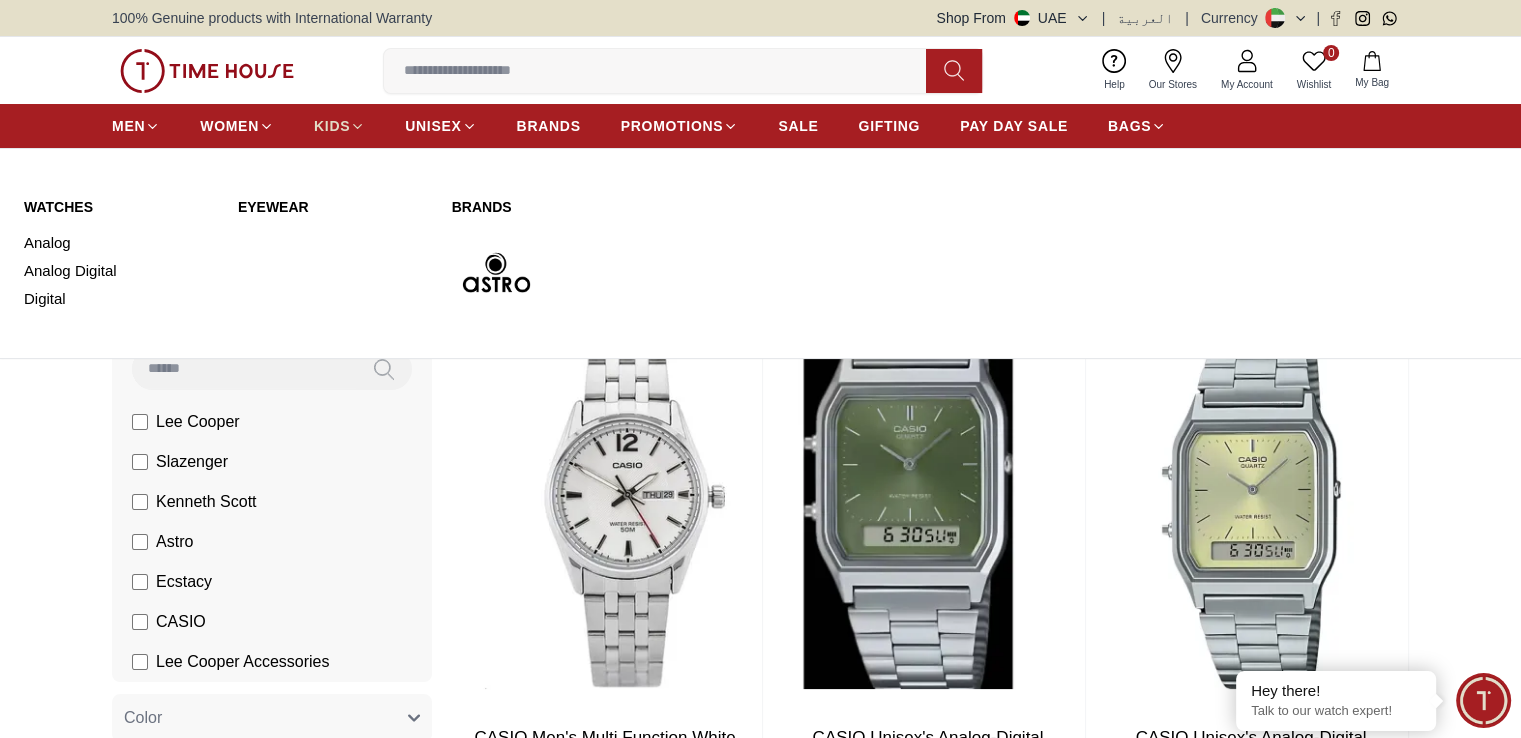 click on "KIDS" at bounding box center (332, 126) 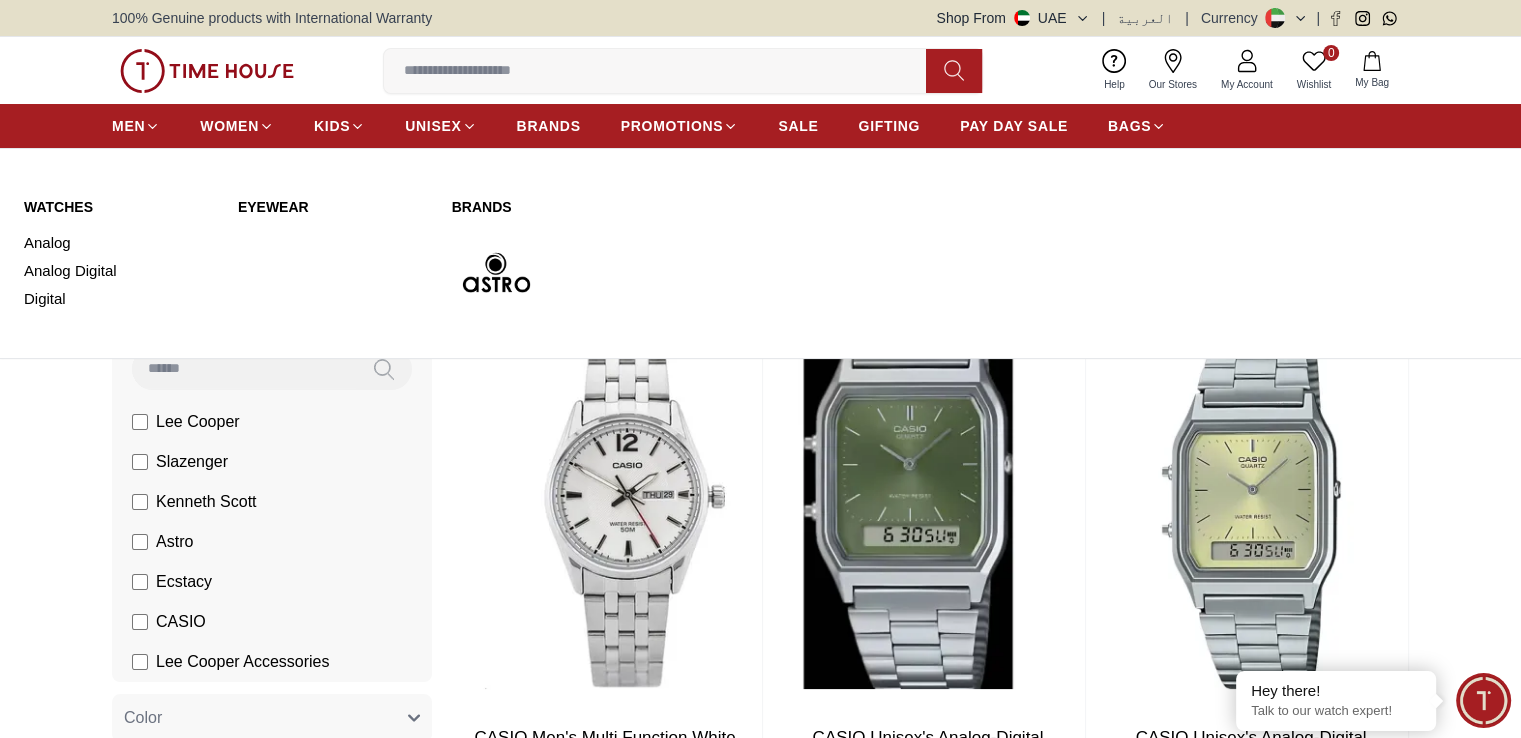 click on "KIDS" at bounding box center [332, 126] 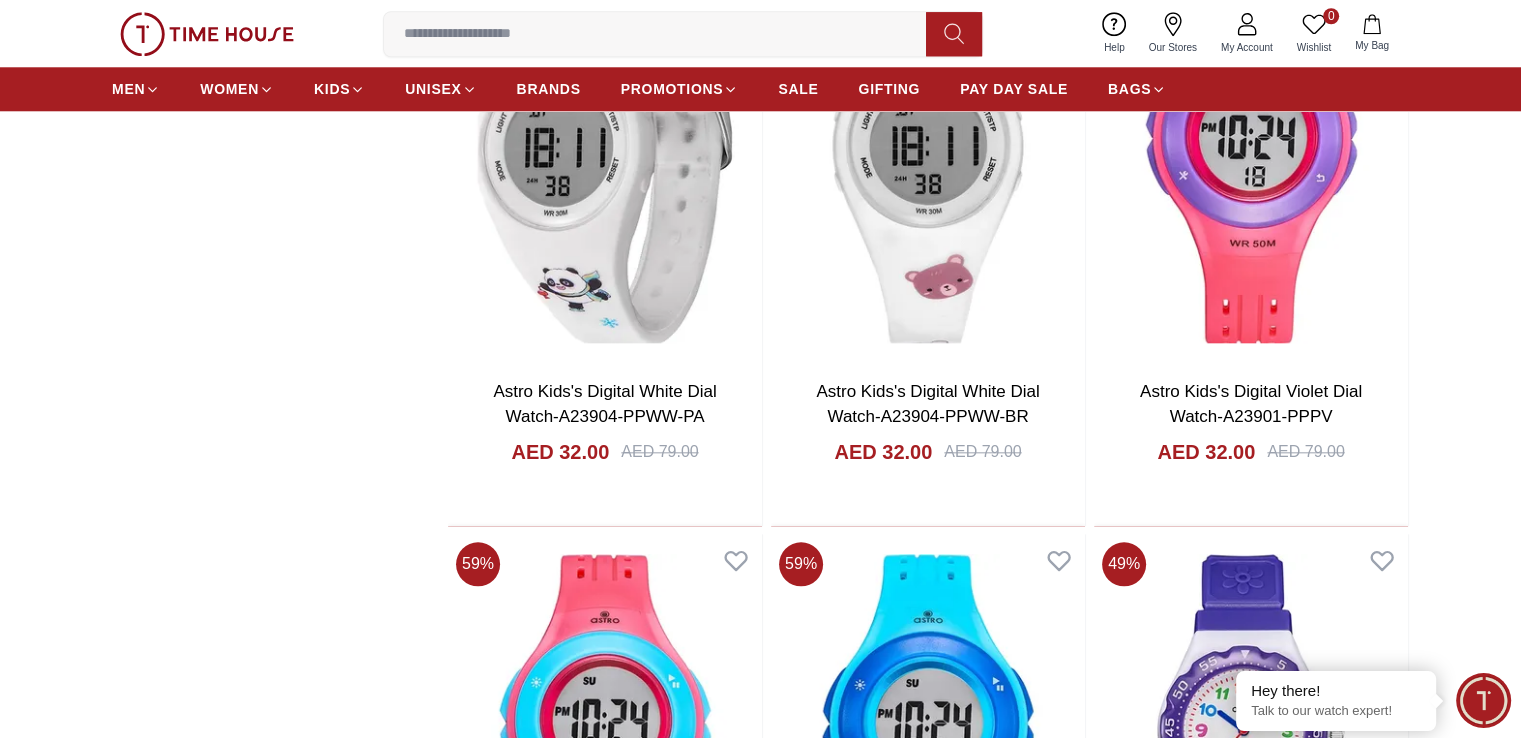 scroll, scrollTop: 2100, scrollLeft: 0, axis: vertical 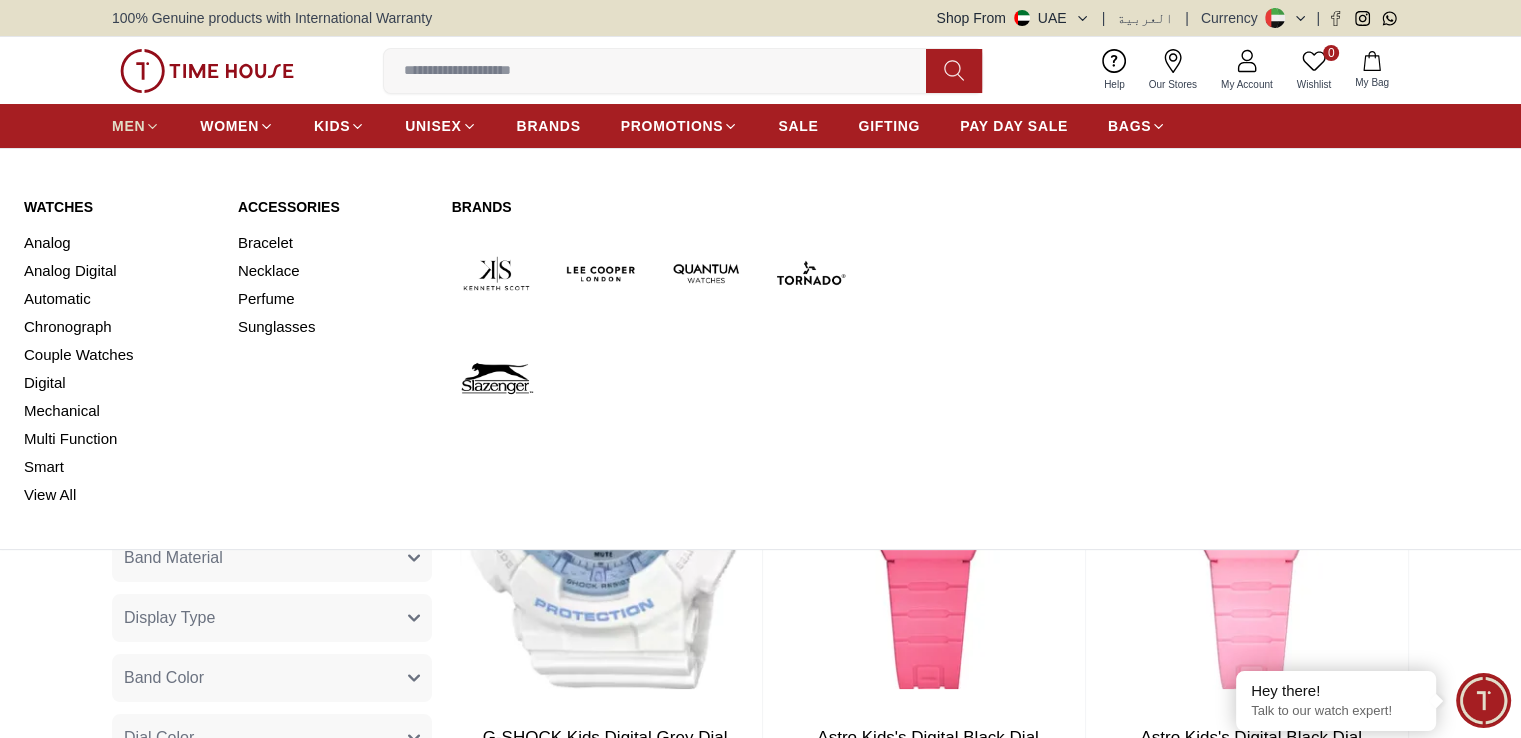 click on "MEN" at bounding box center [128, 126] 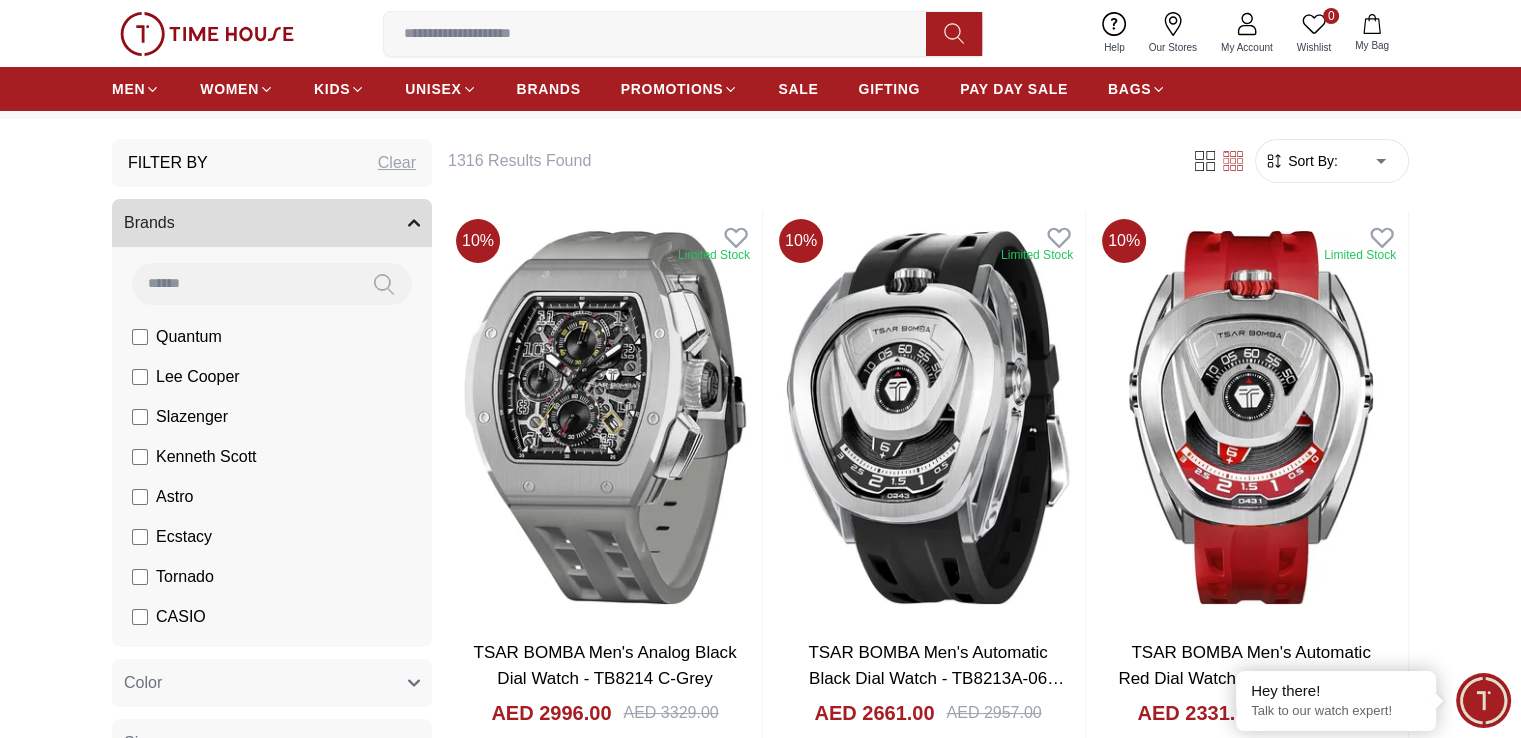 scroll, scrollTop: 0, scrollLeft: 0, axis: both 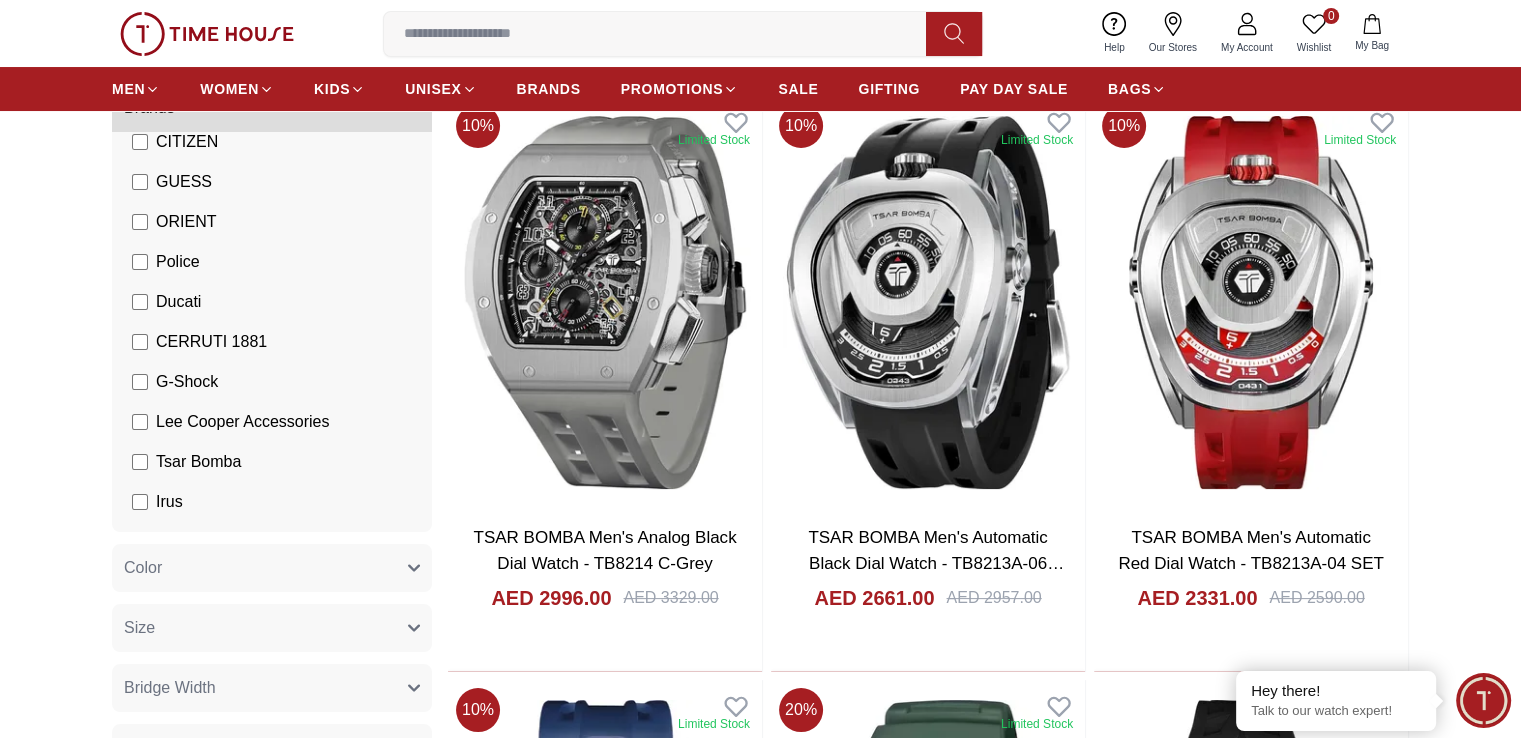 click on "G-Shock" at bounding box center [276, 382] 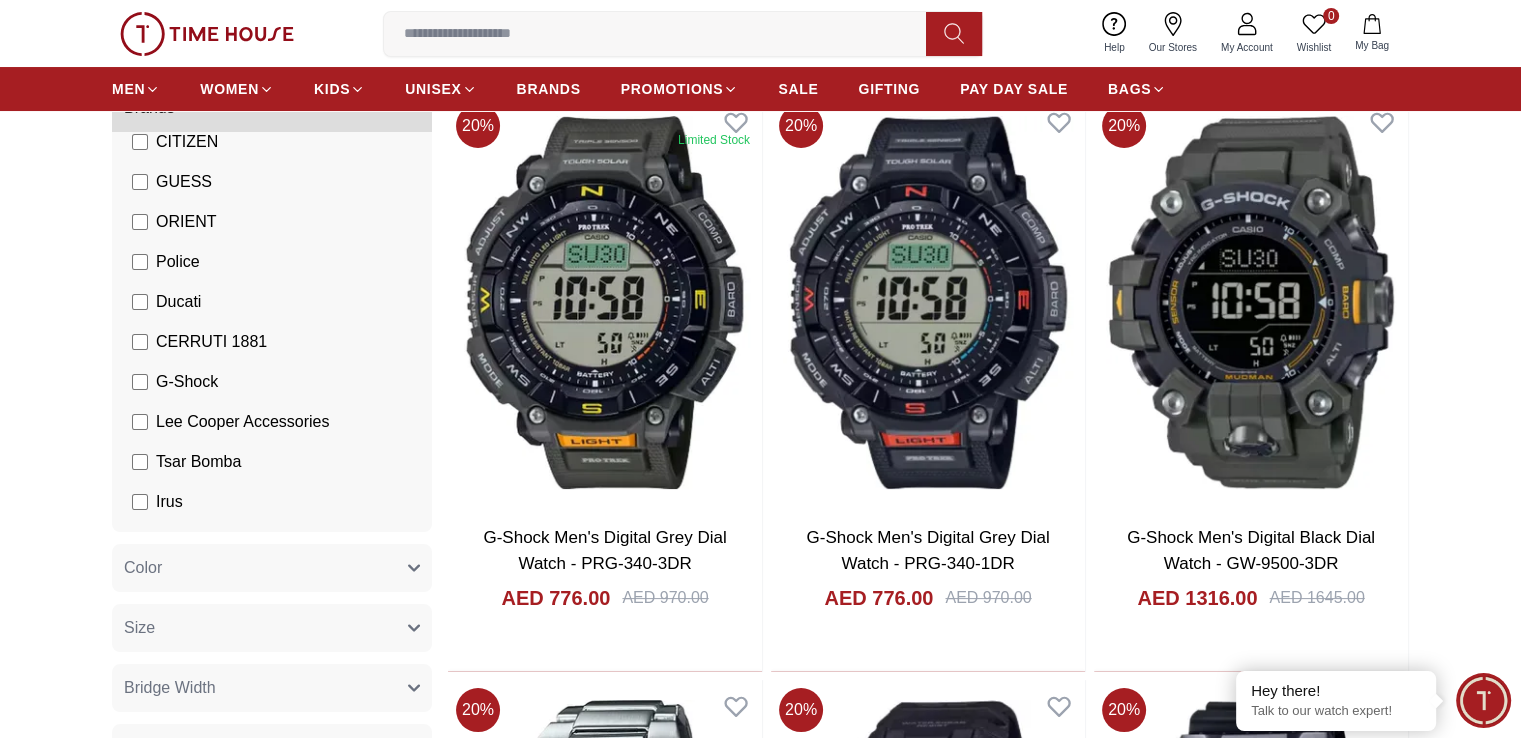 scroll, scrollTop: 350, scrollLeft: 0, axis: vertical 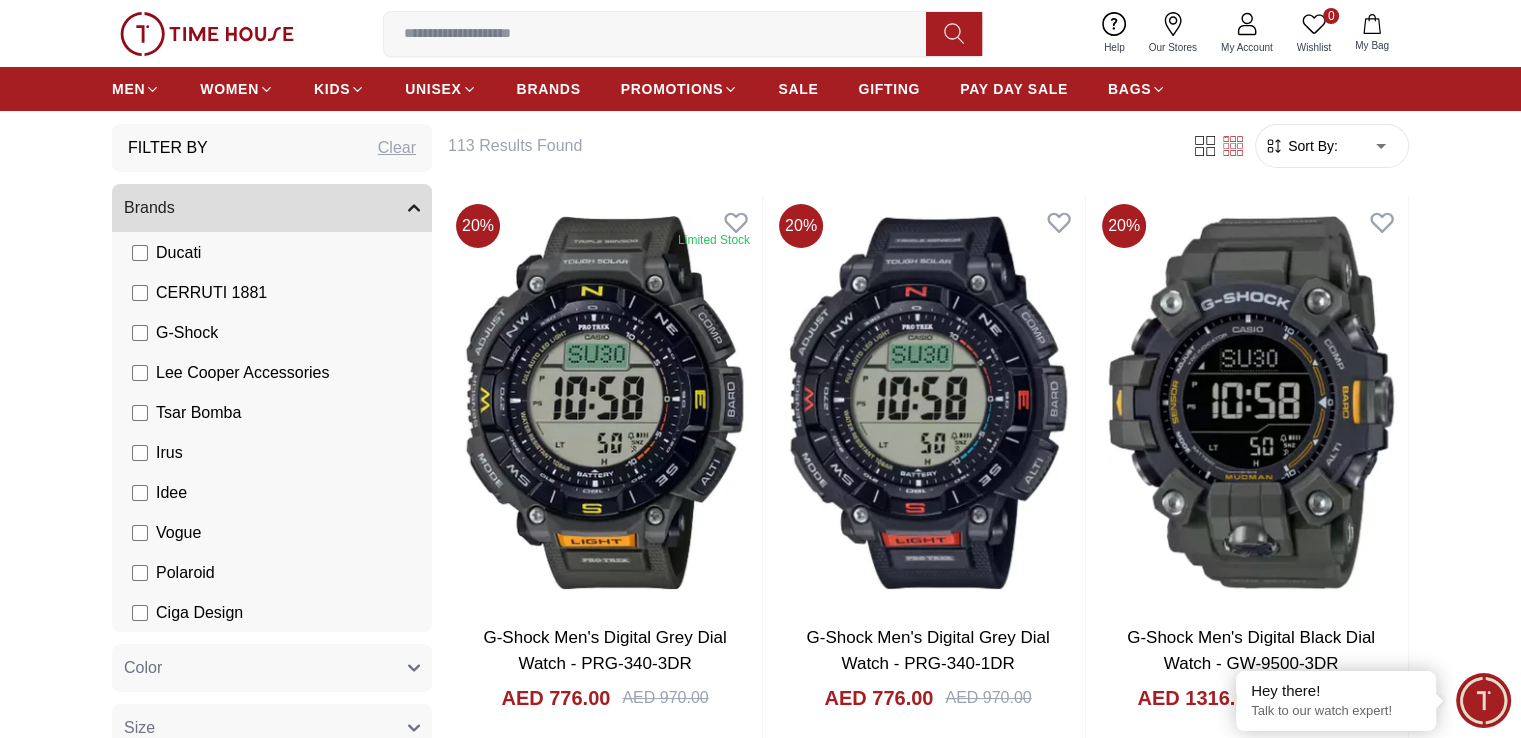 click on "100% Genuine products with International Warranty Shop From [COUNTRY] | العربية |     Currency    | 0 Wishlist My Bag Help Our Stores My Account 0 Wishlist My Bag MEN WOMEN KIDS UNISEX BRANDS PROMOTIONS SALE GIFTING PAY DAY SALE BAGS Home Men    Filter By Clear Brands Quantum Lee Cooper Slazenger [FIRST] [LAST] Astro Ecstacy Tornado CASIO CITIZEN GUESS ORIENT Police Ducati CERRUTI 1881 G-Shock Lee Cooper Accessories Tsar Bomba Irus Idee Vogue Polaroid Ciga Design Color Black Green Blue Red Dark Blue Silver Silver / Black Orange Rose Gold Grey White White / Rose Gold Silver / Silver Dark Blue / Silver Silver / Gold Silver / Rose Gold Black / Black Black / Silver Black / Rose Gold Gold Yellow Brown White / Silver Light Blue Black /Rose Gold Black /Grey Black /Red Black /Black Black / Rose Gold / Black Rose Gold / Black Rose Gold / Black / Black Pink Green /Silver Purple Silver Silver Silver / Blue Green / Green Blue / Black Blue / Blue Titanum Navy Blue Military Green Blue / Silver Champagne Black" at bounding box center [760, 2486] 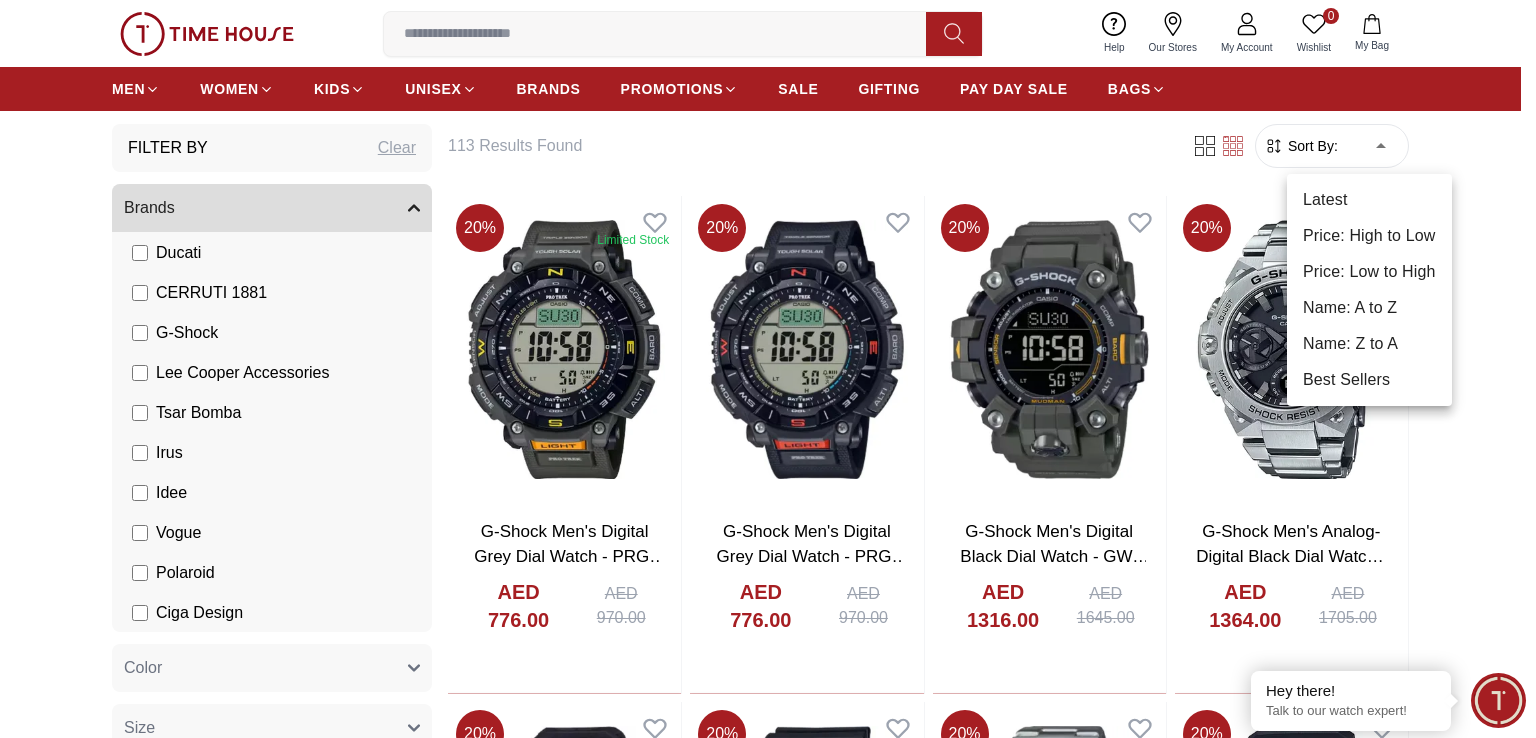 drag, startPoint x: 1325, startPoint y: 161, endPoint x: 1337, endPoint y: 253, distance: 92.779305 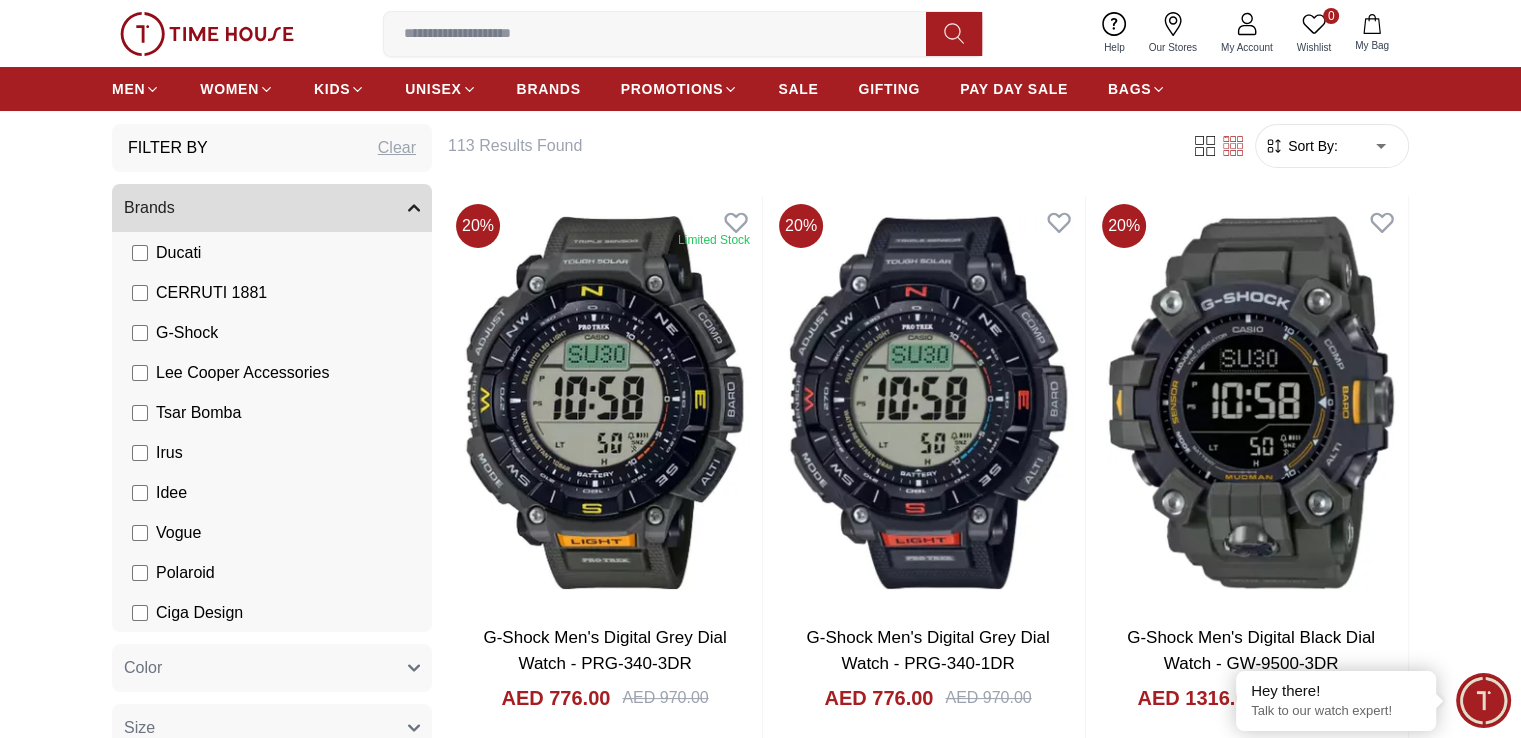 click on "Sort By:" at bounding box center (1311, 146) 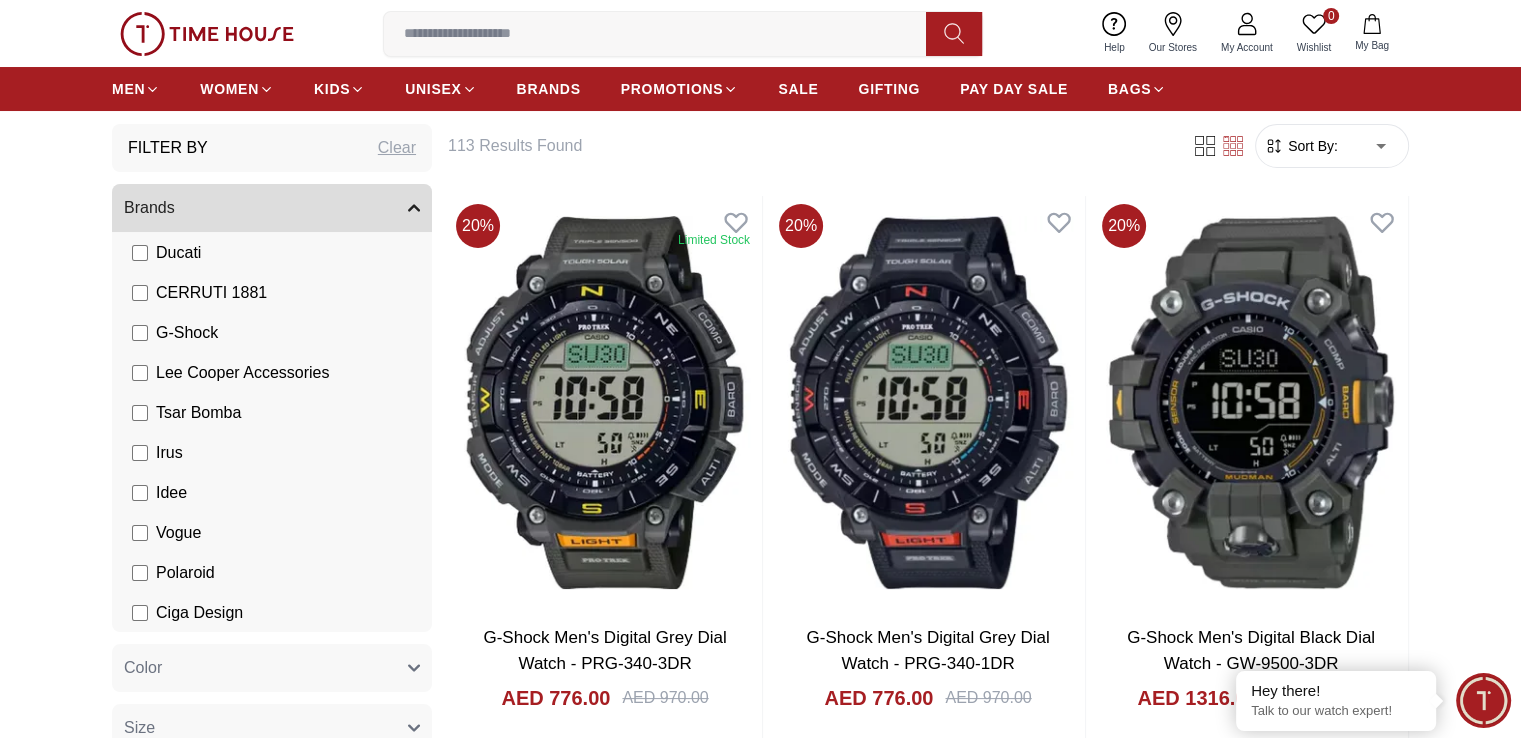 click 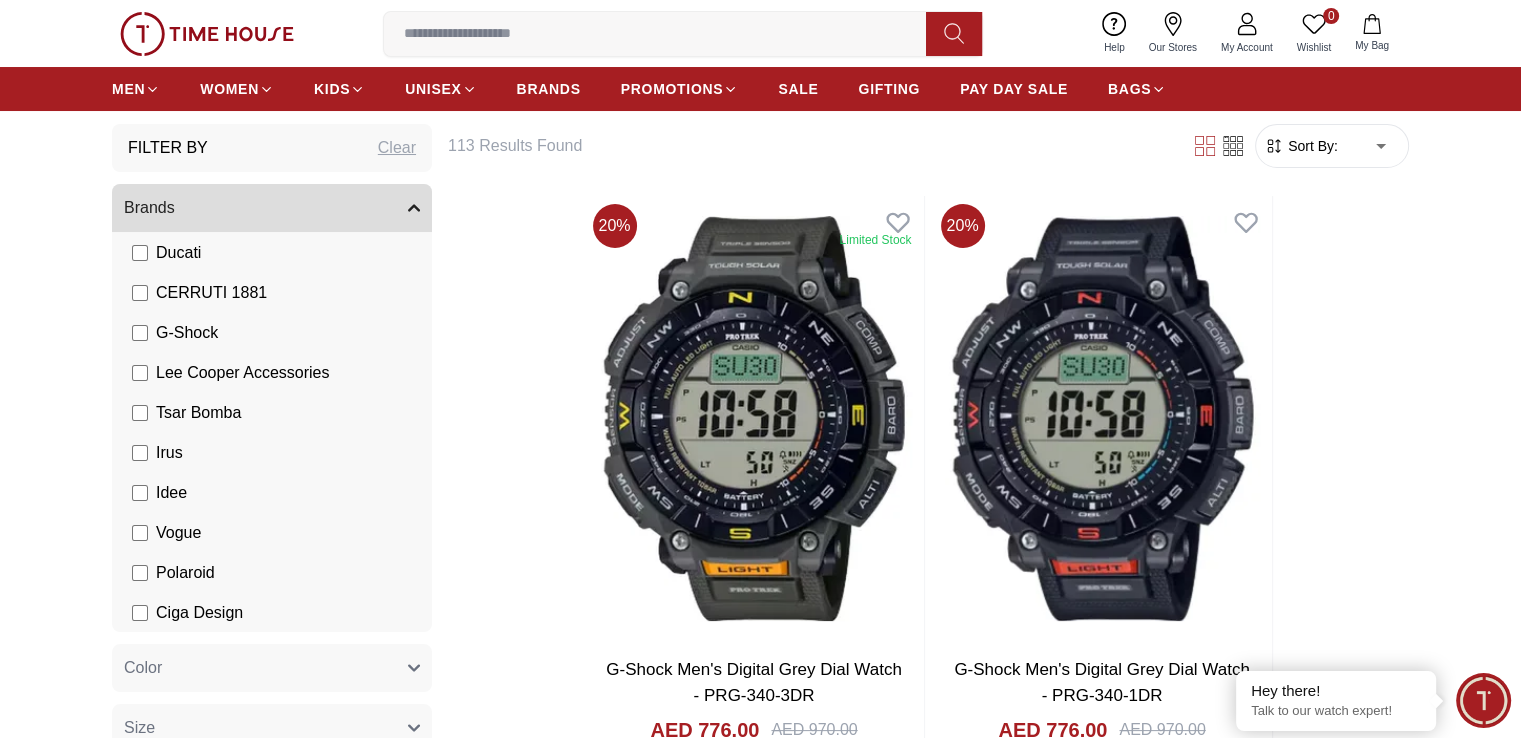 click on "Sort By:" at bounding box center (1311, 146) 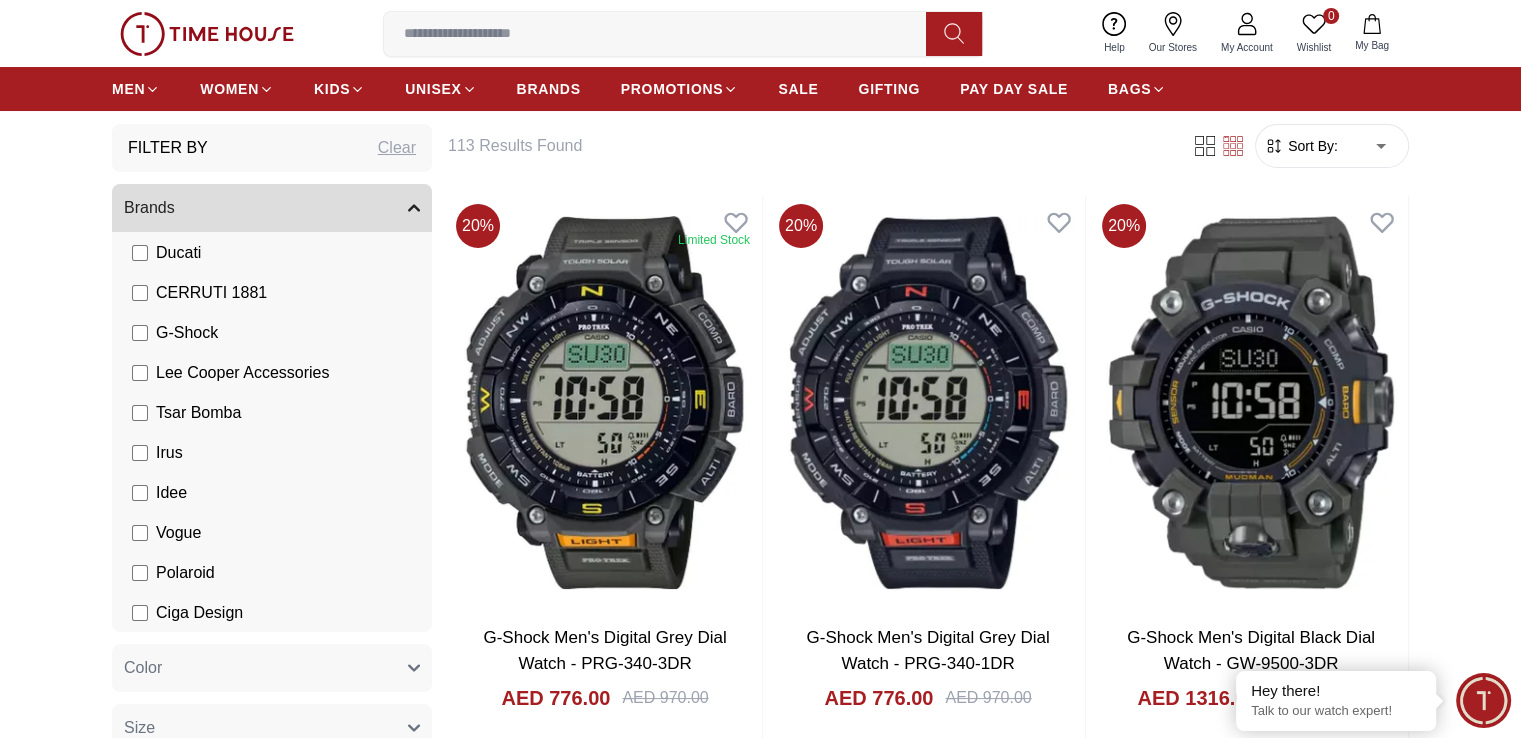 click on "Sort By:" at bounding box center [1311, 146] 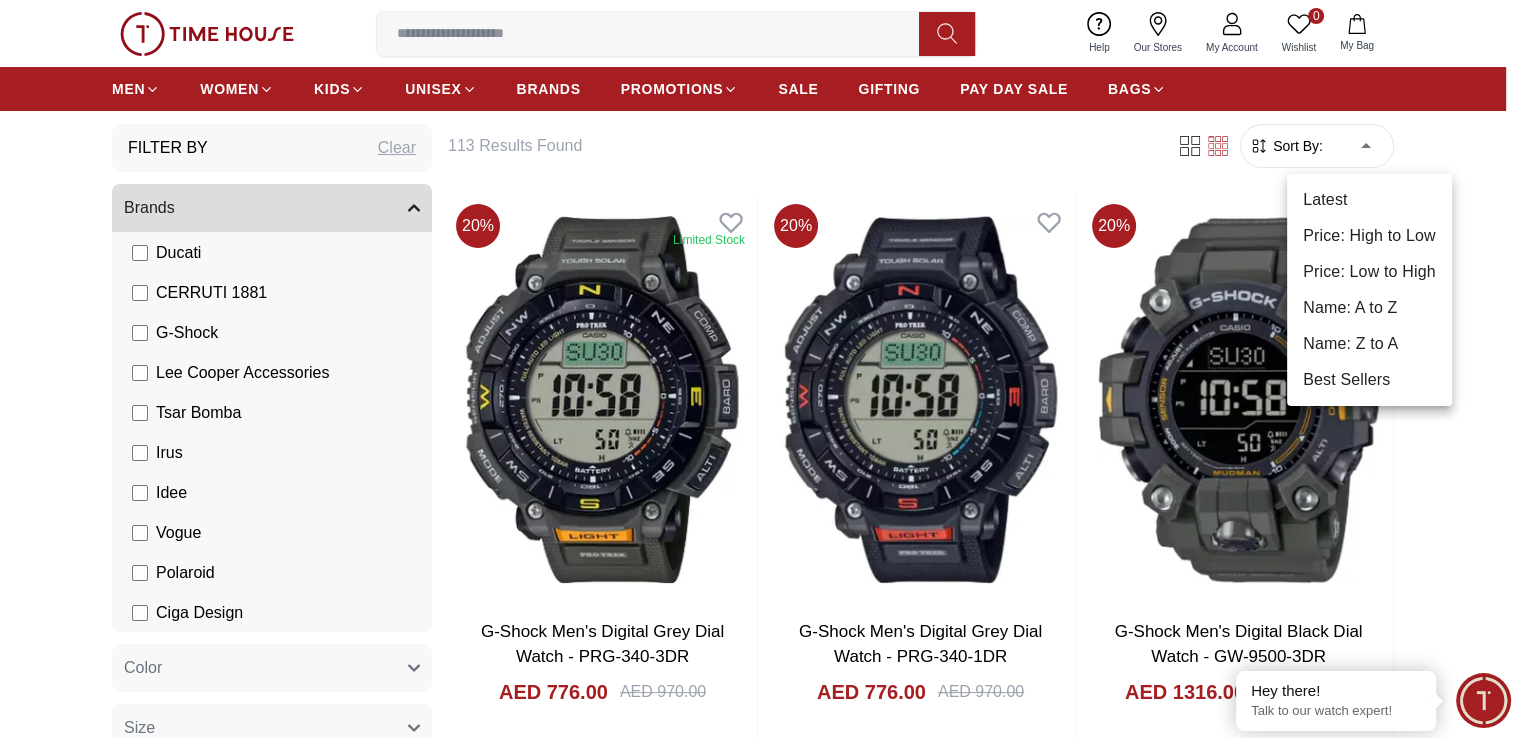 scroll, scrollTop: 0, scrollLeft: 0, axis: both 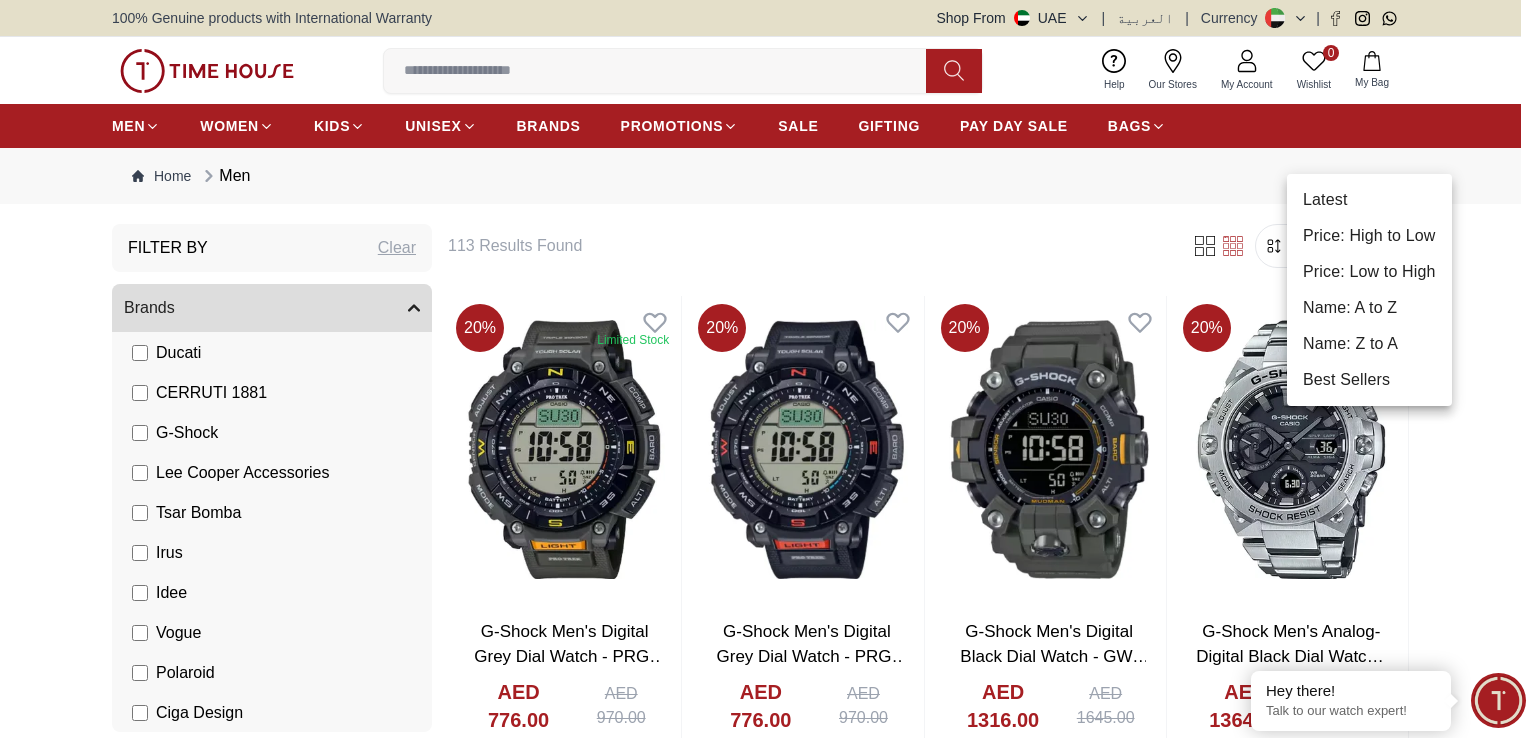 click on "Price: Low to High" at bounding box center [1369, 272] 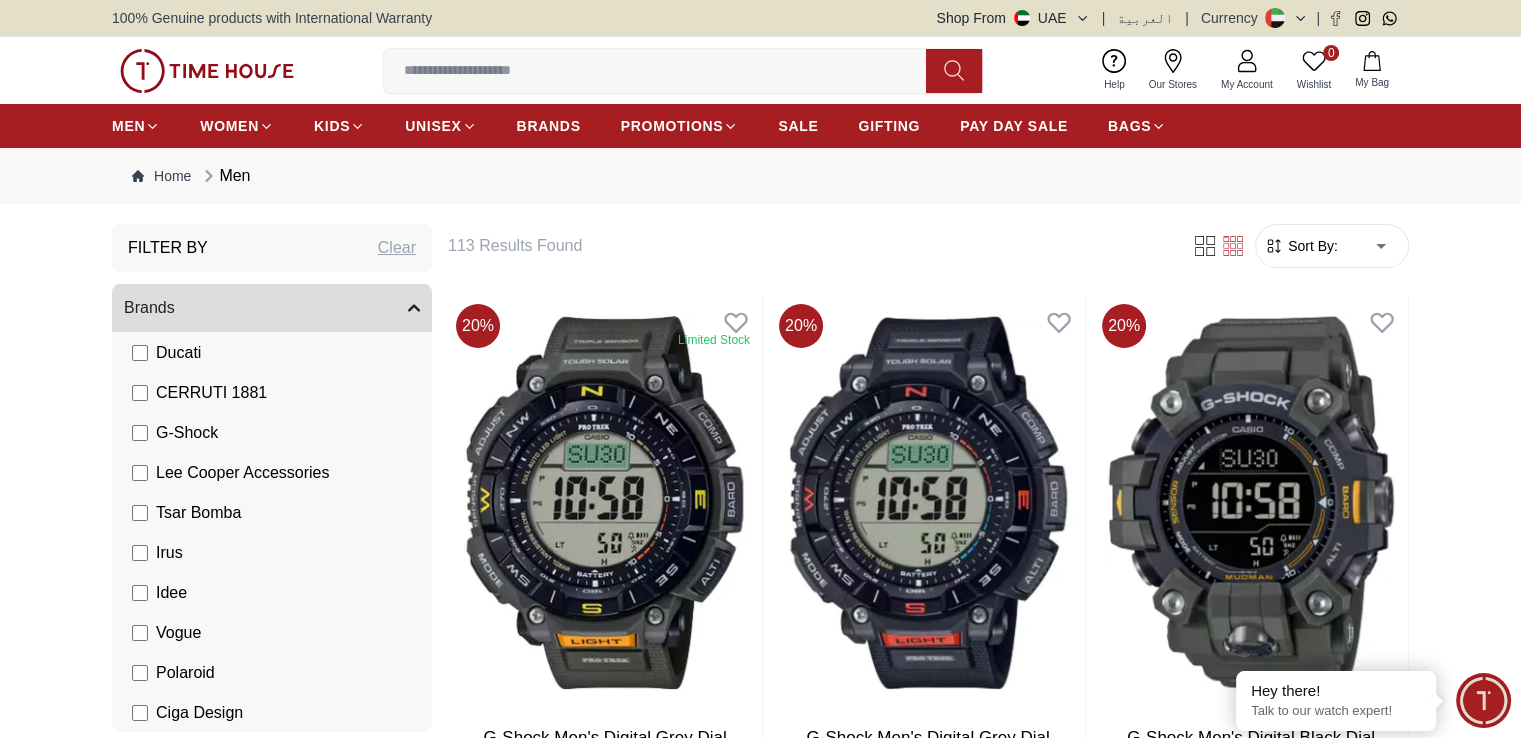 type on "*" 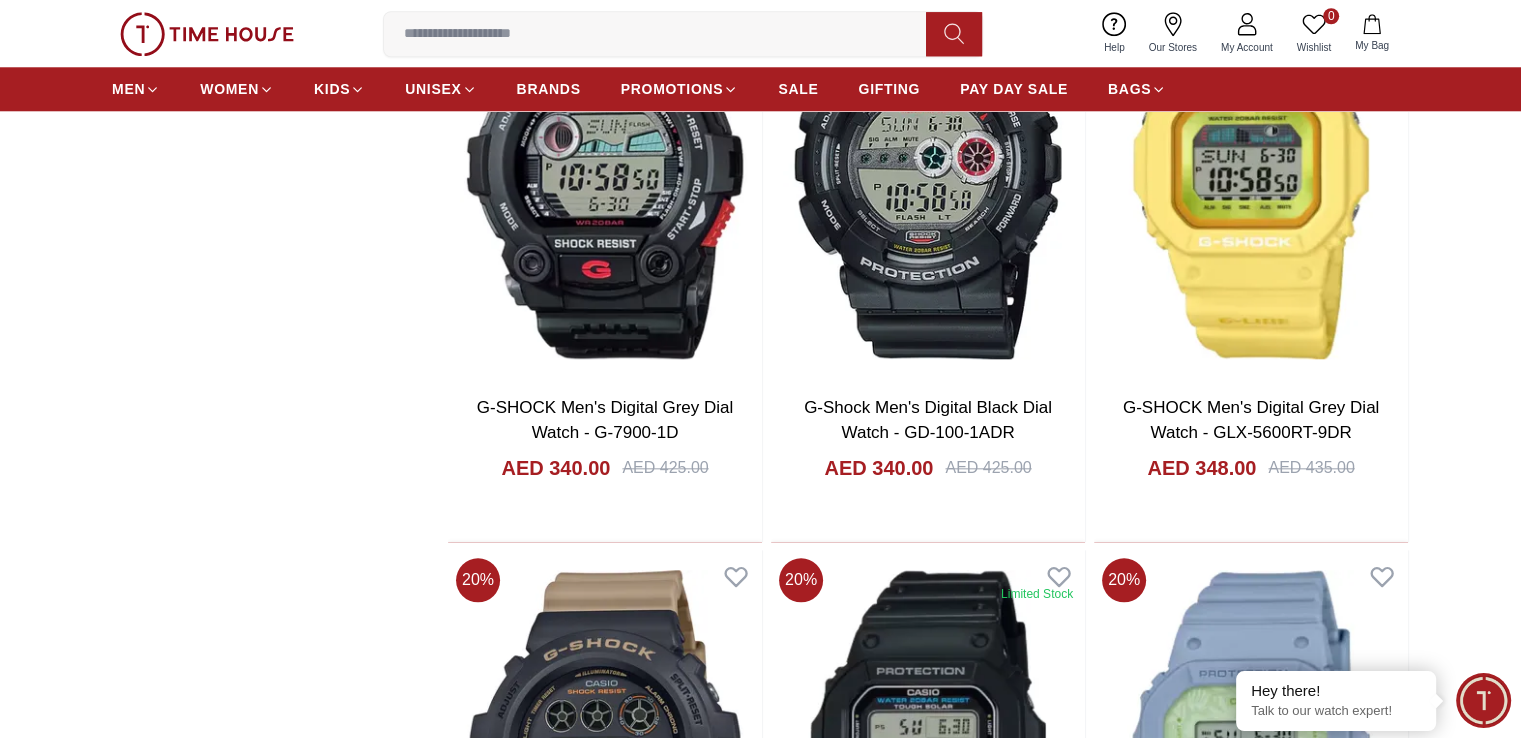 scroll, scrollTop: 2200, scrollLeft: 0, axis: vertical 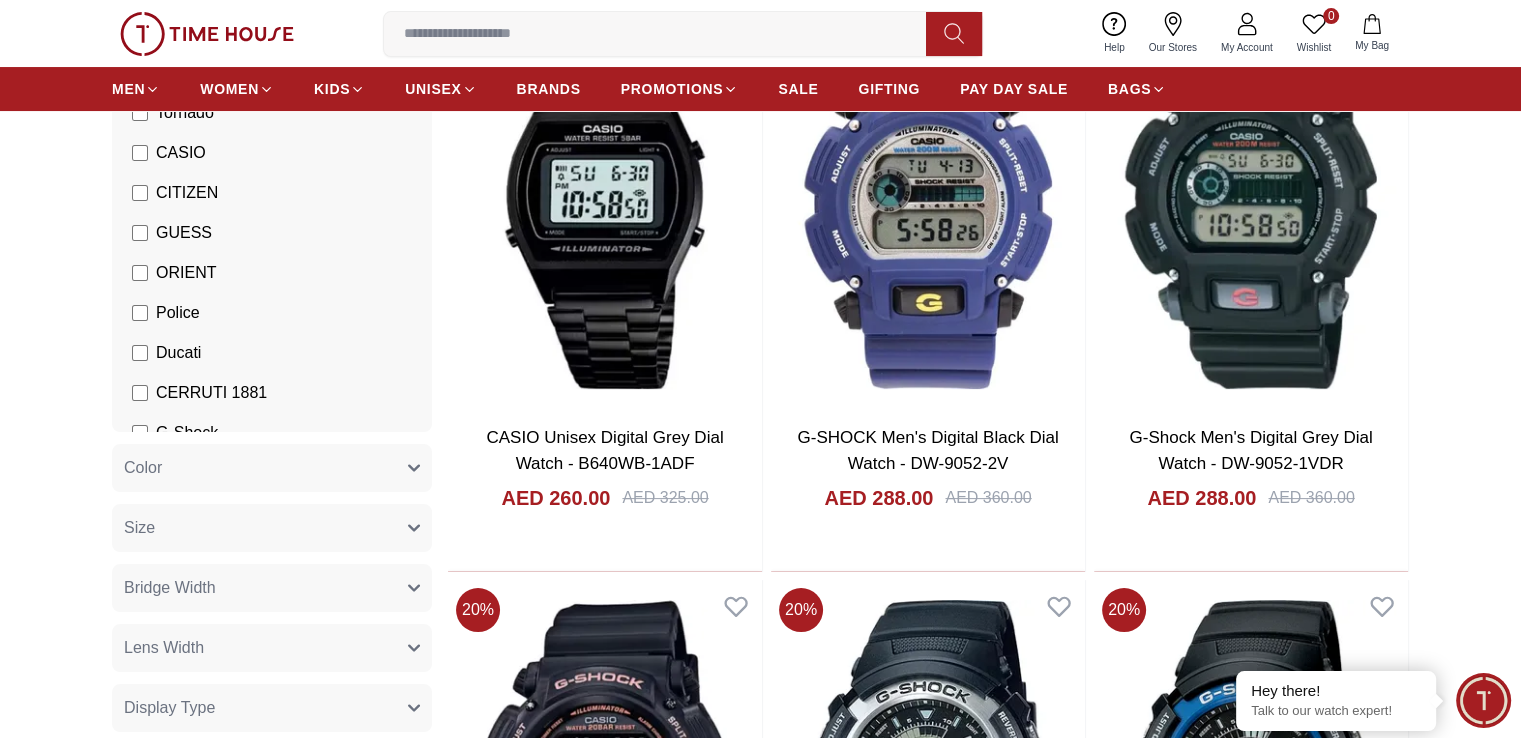click at bounding box center [663, 34] 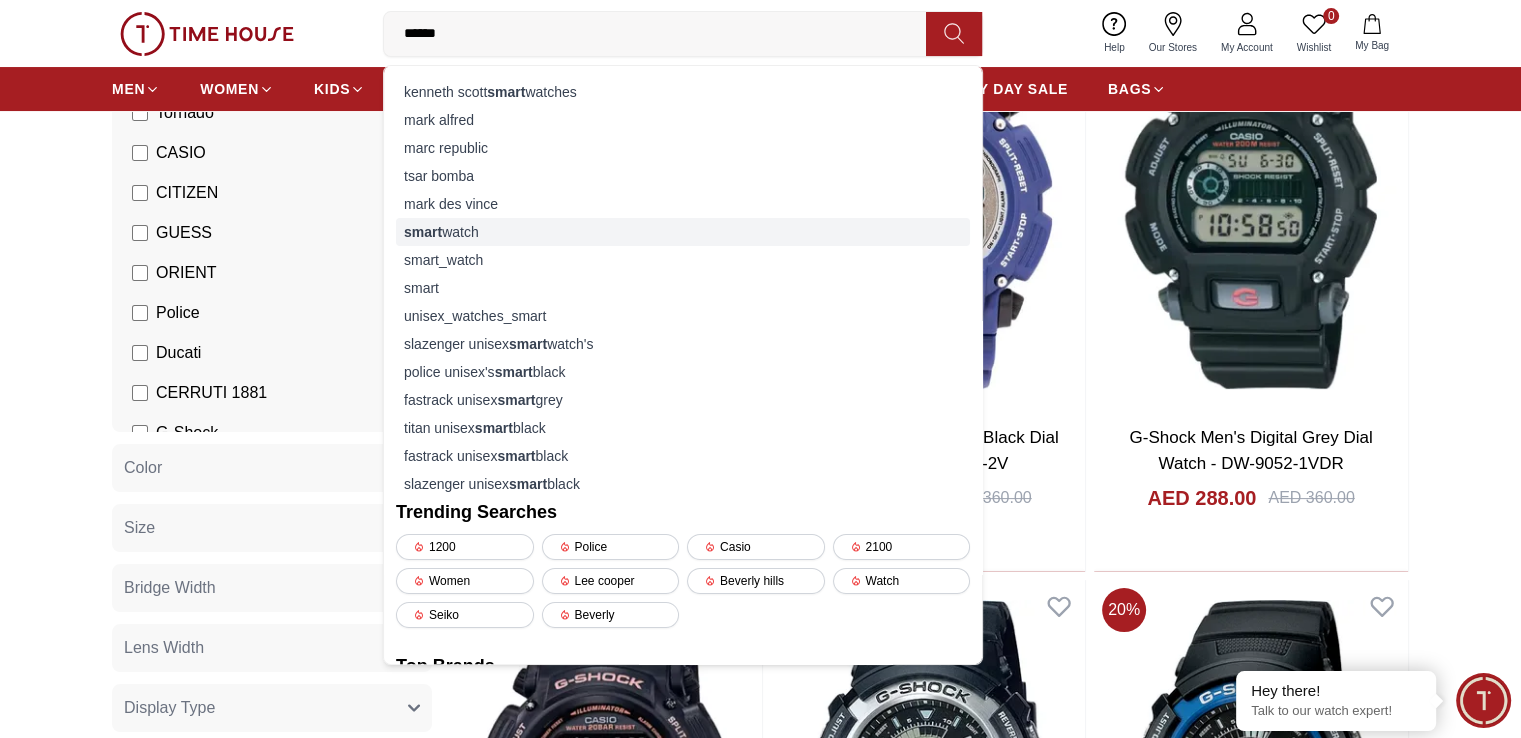 type on "*****" 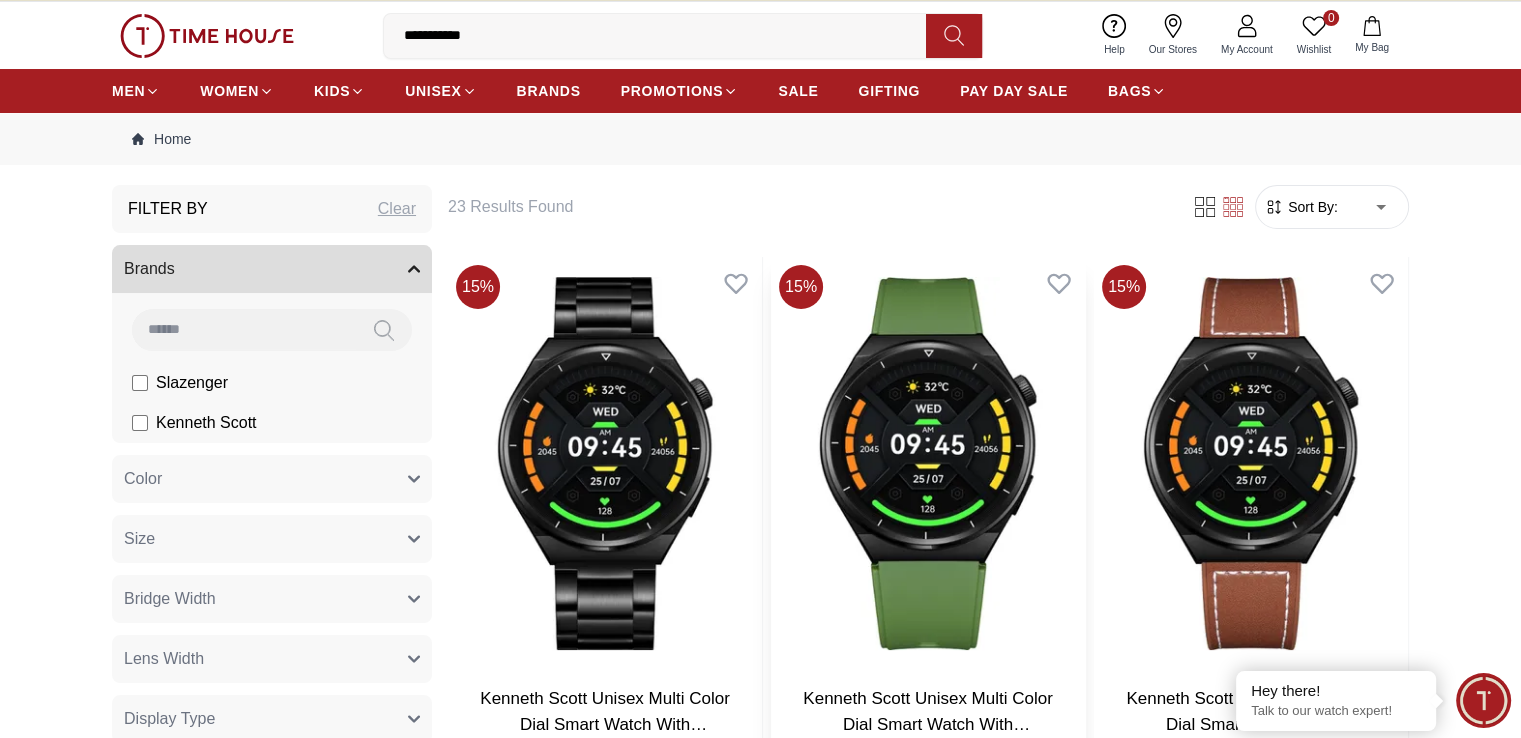 scroll, scrollTop: 0, scrollLeft: 0, axis: both 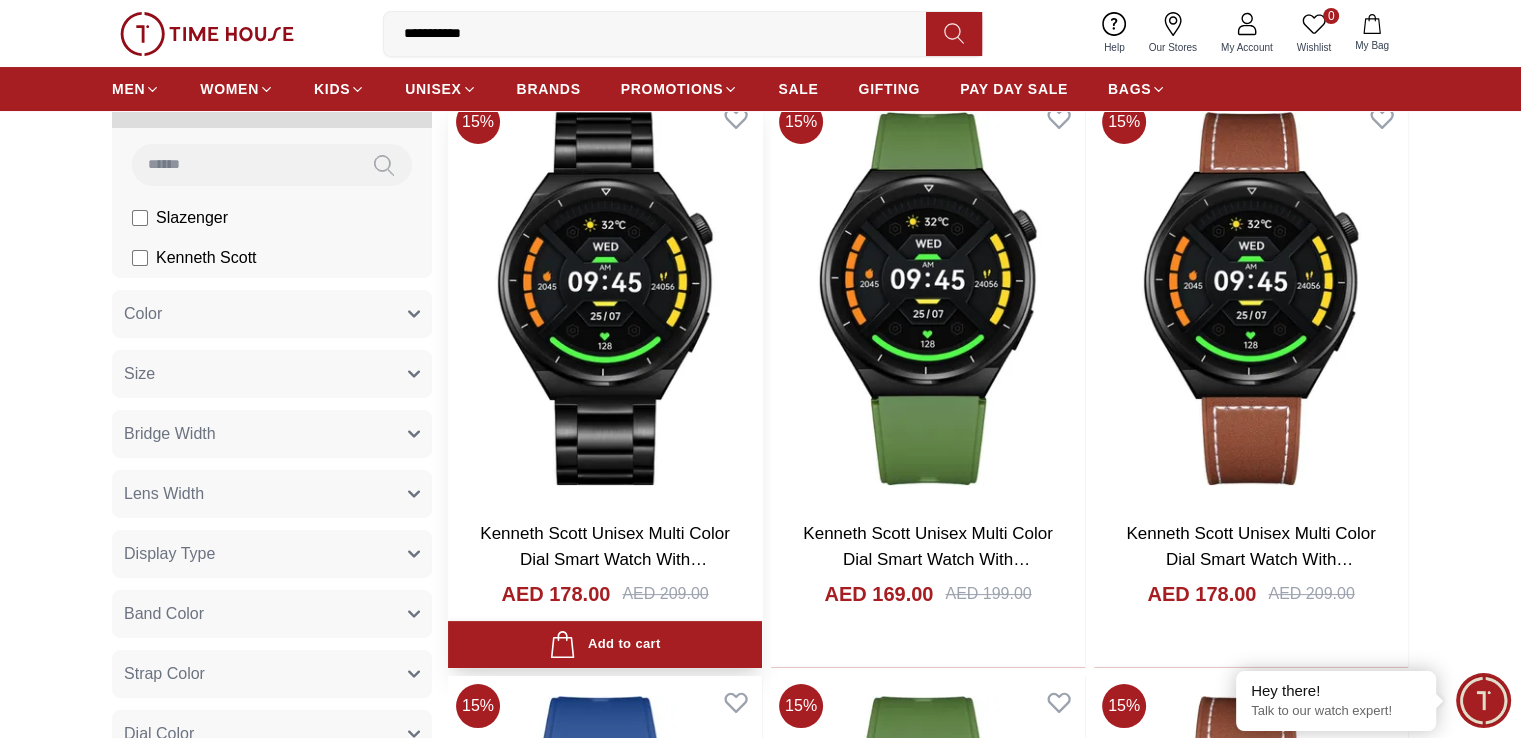 click at bounding box center [605, 298] 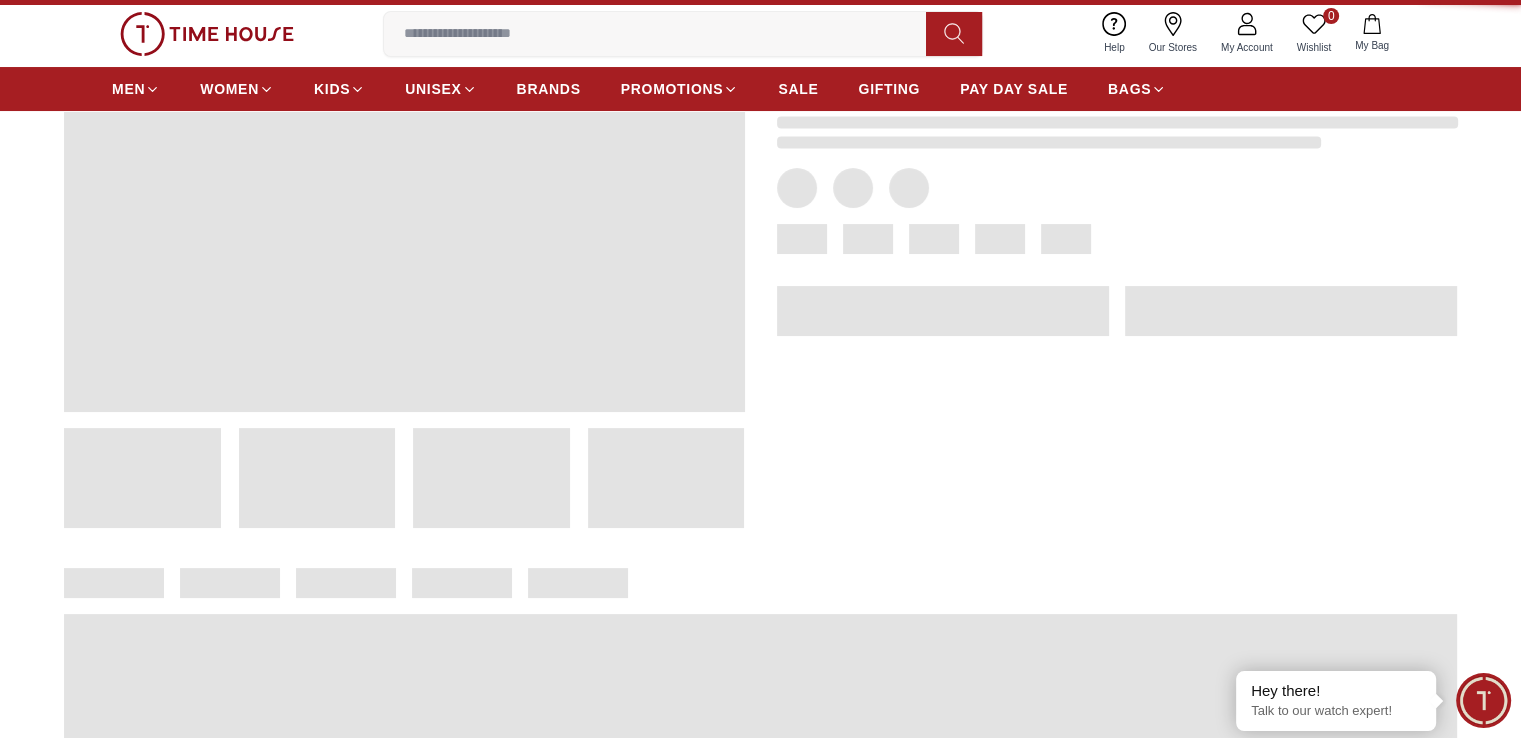 scroll, scrollTop: 0, scrollLeft: 0, axis: both 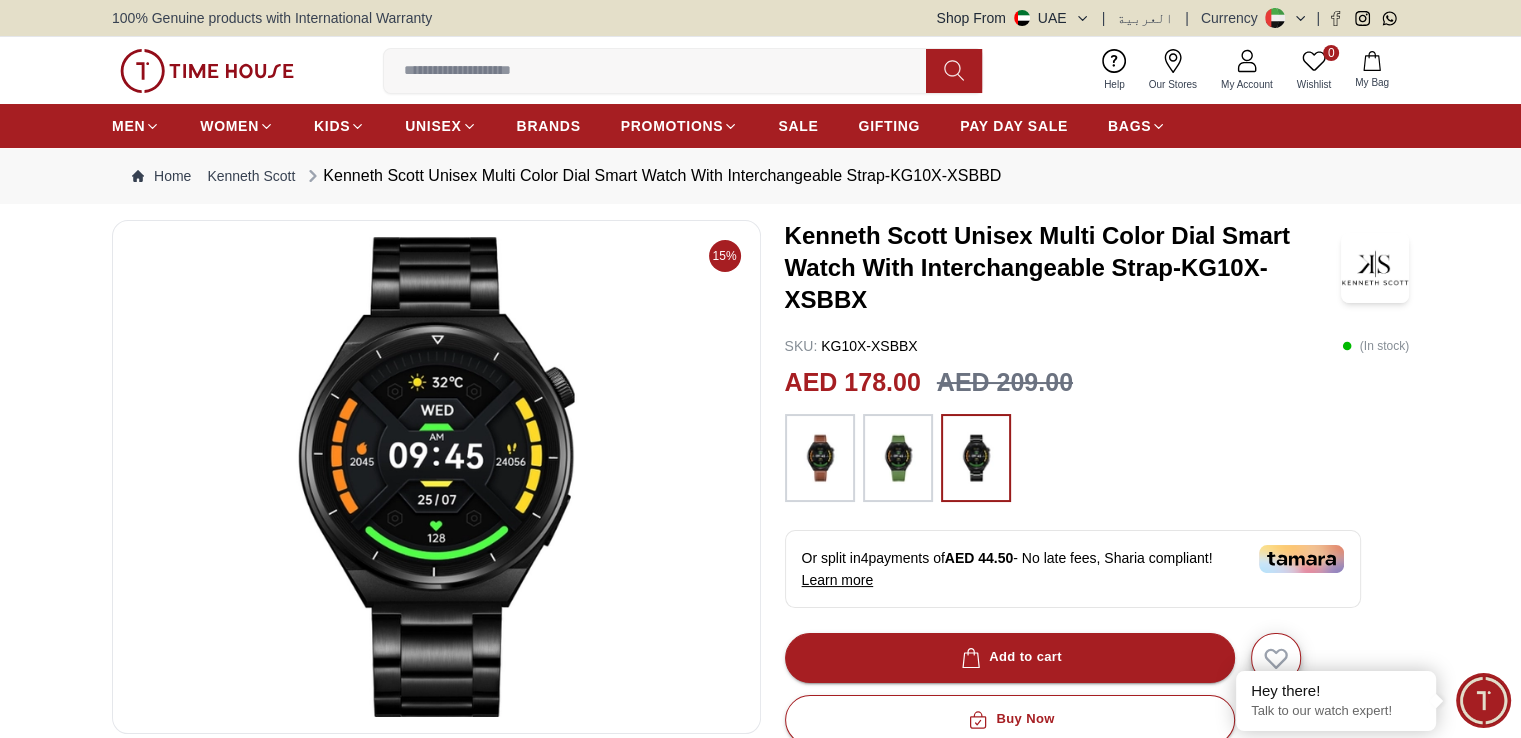 click on "15%" at bounding box center [436, 711] 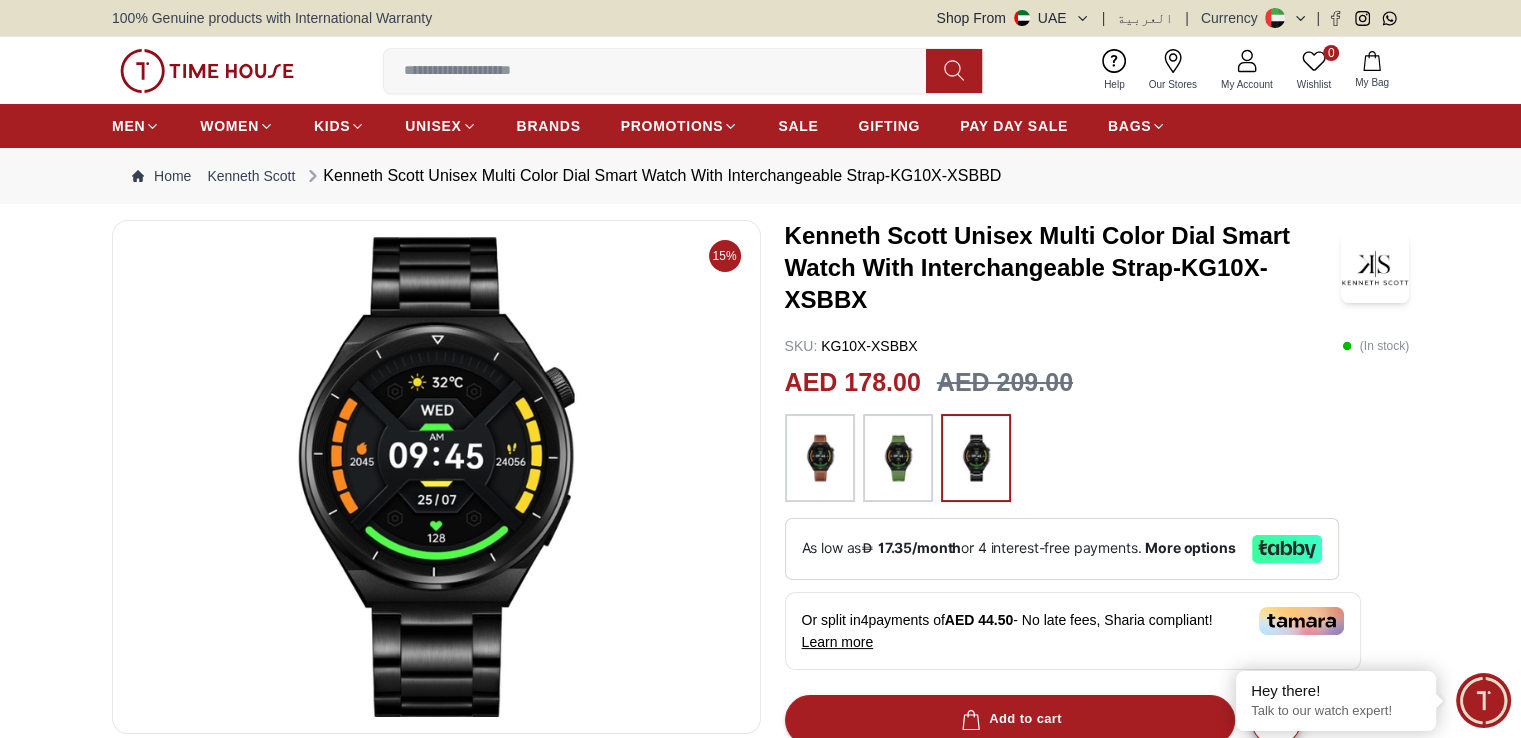 scroll, scrollTop: 100, scrollLeft: 0, axis: vertical 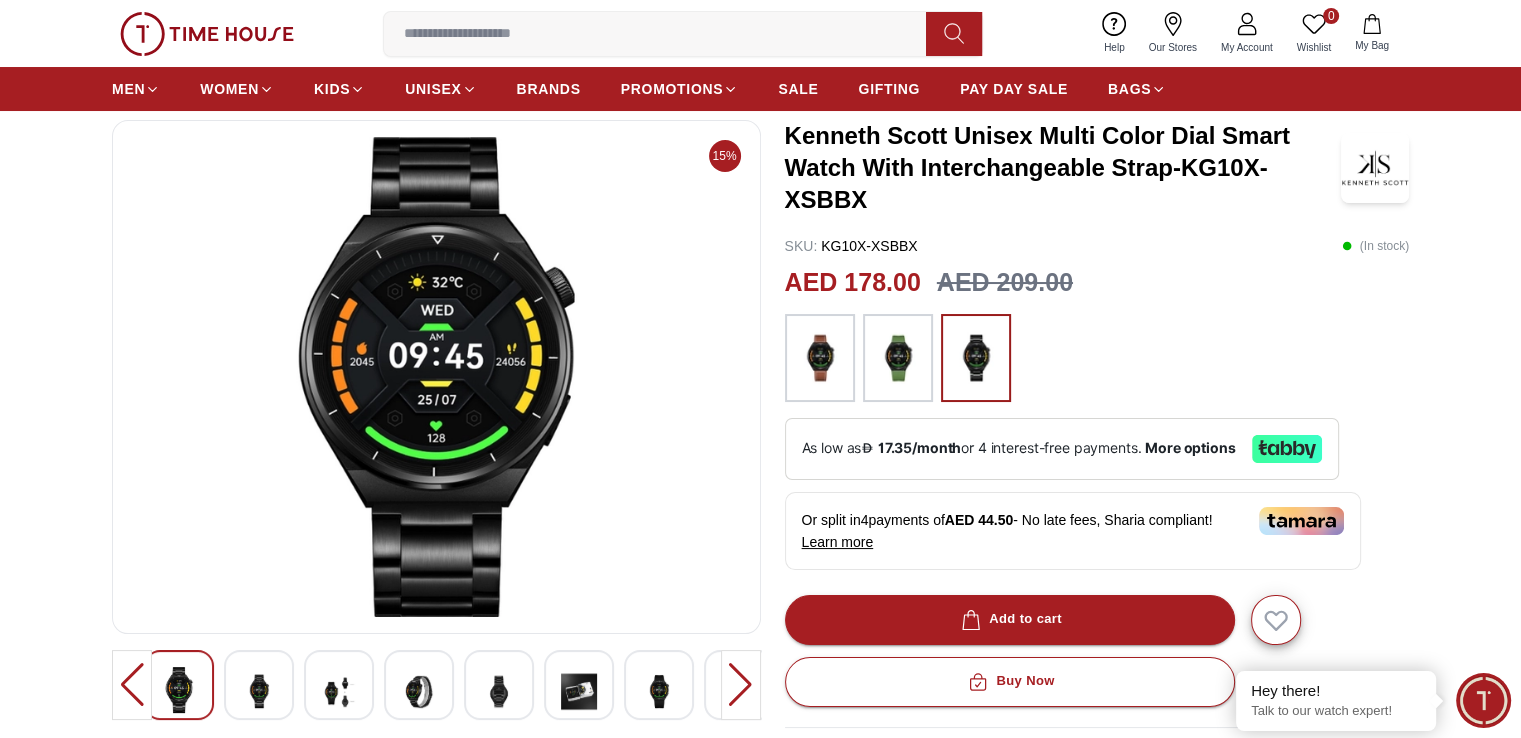 click at bounding box center [898, 358] 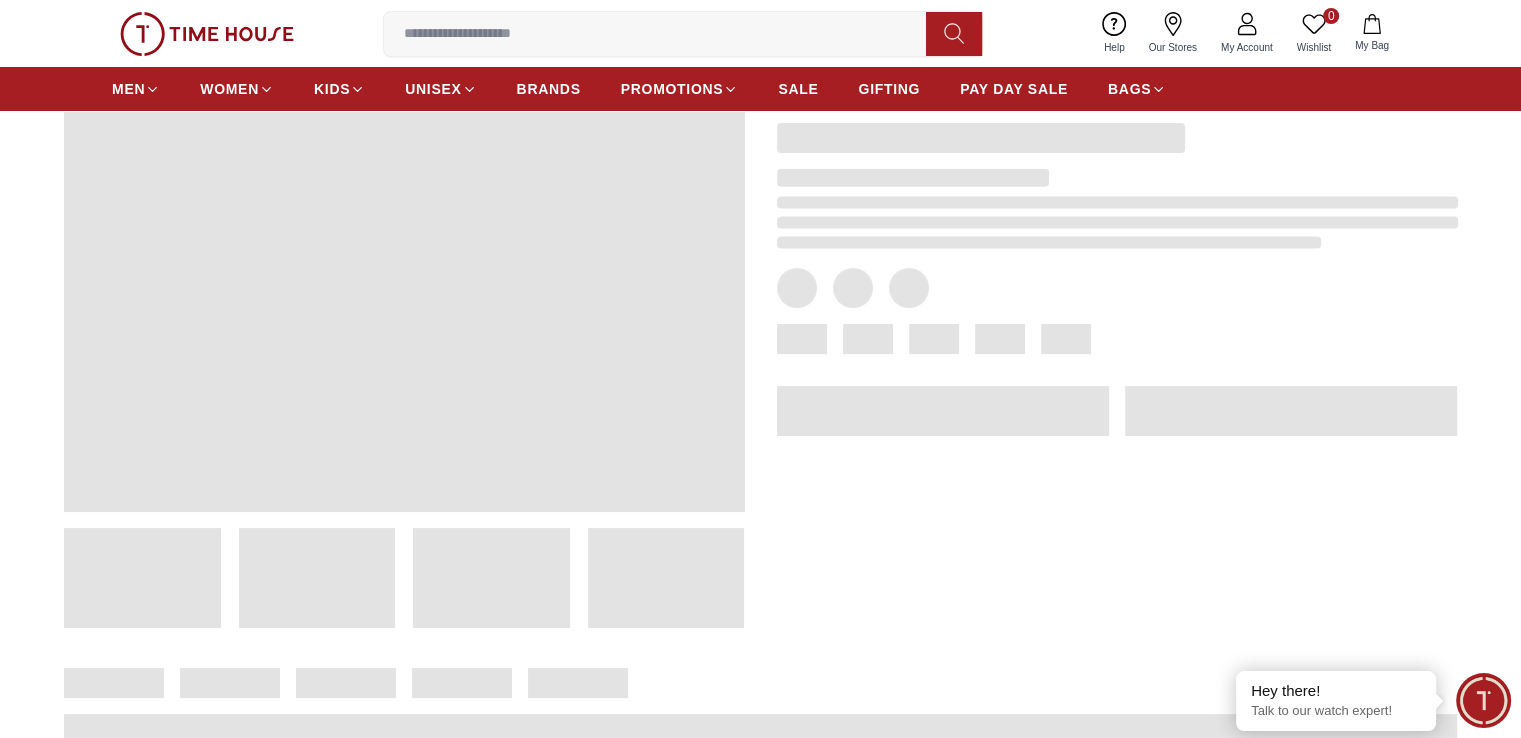 scroll, scrollTop: 0, scrollLeft: 0, axis: both 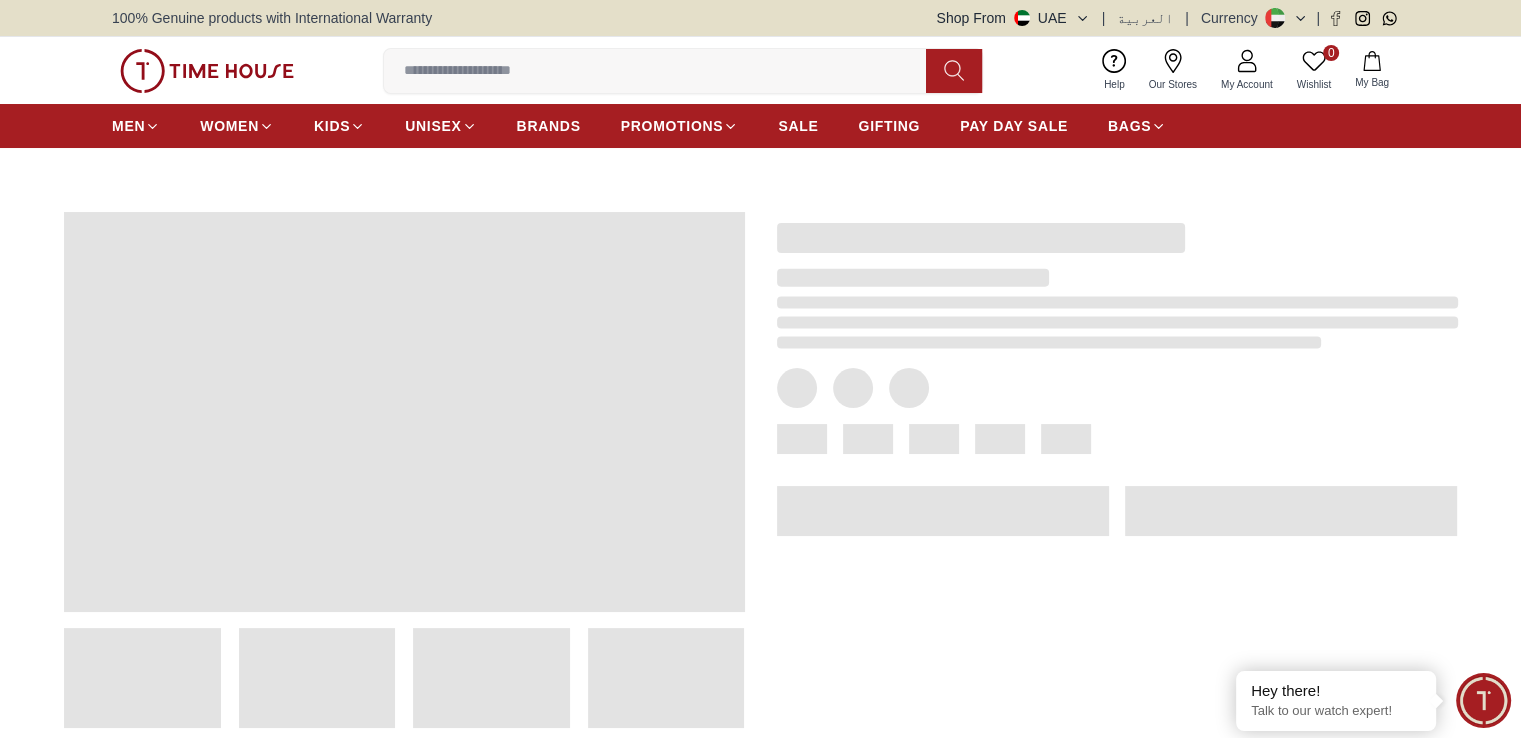 click on "PAY DAY SALE" at bounding box center [1014, 126] 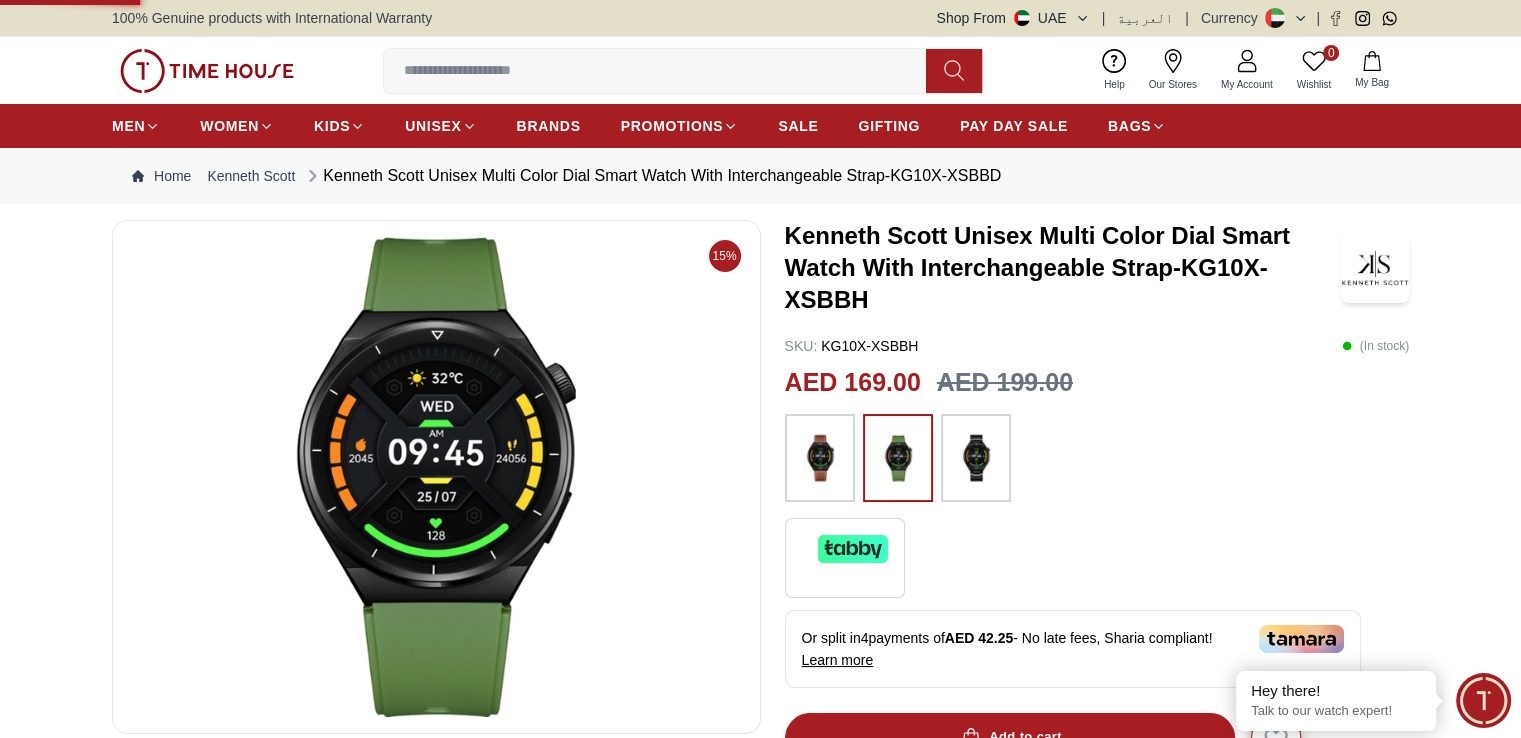 drag, startPoint x: 816, startPoint y: 427, endPoint x: 860, endPoint y: 325, distance: 111.085556 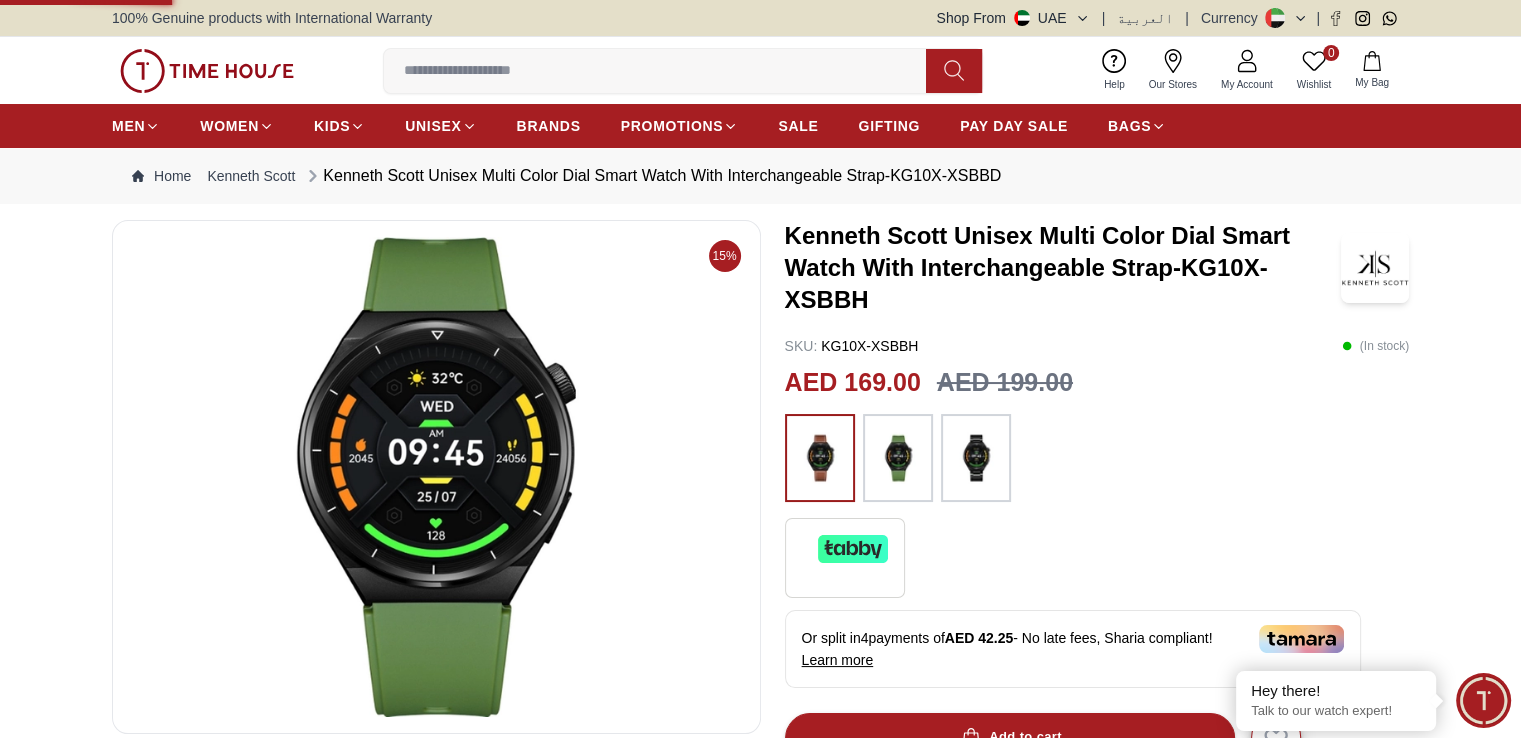 scroll, scrollTop: 239, scrollLeft: 0, axis: vertical 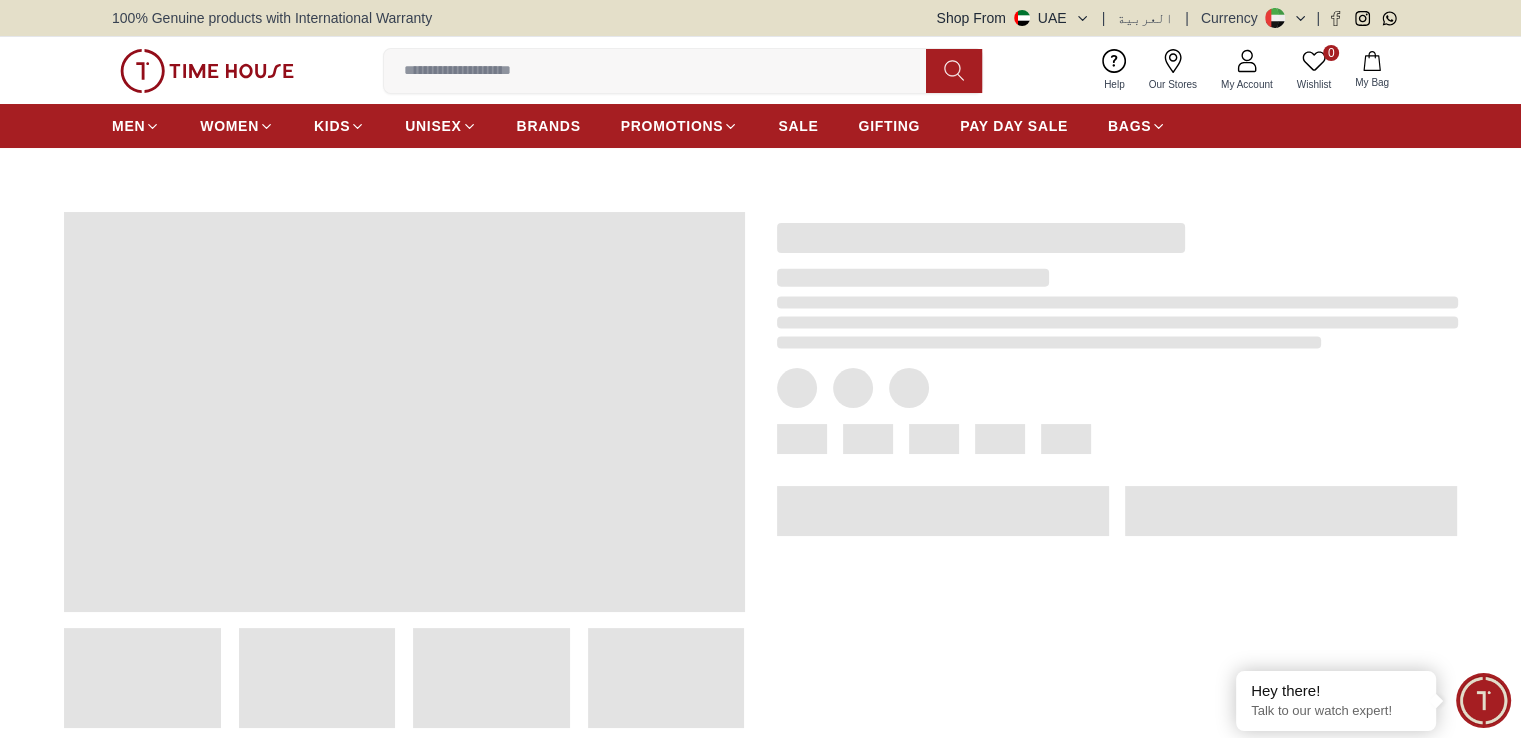 click on "BAGS" at bounding box center [1129, 126] 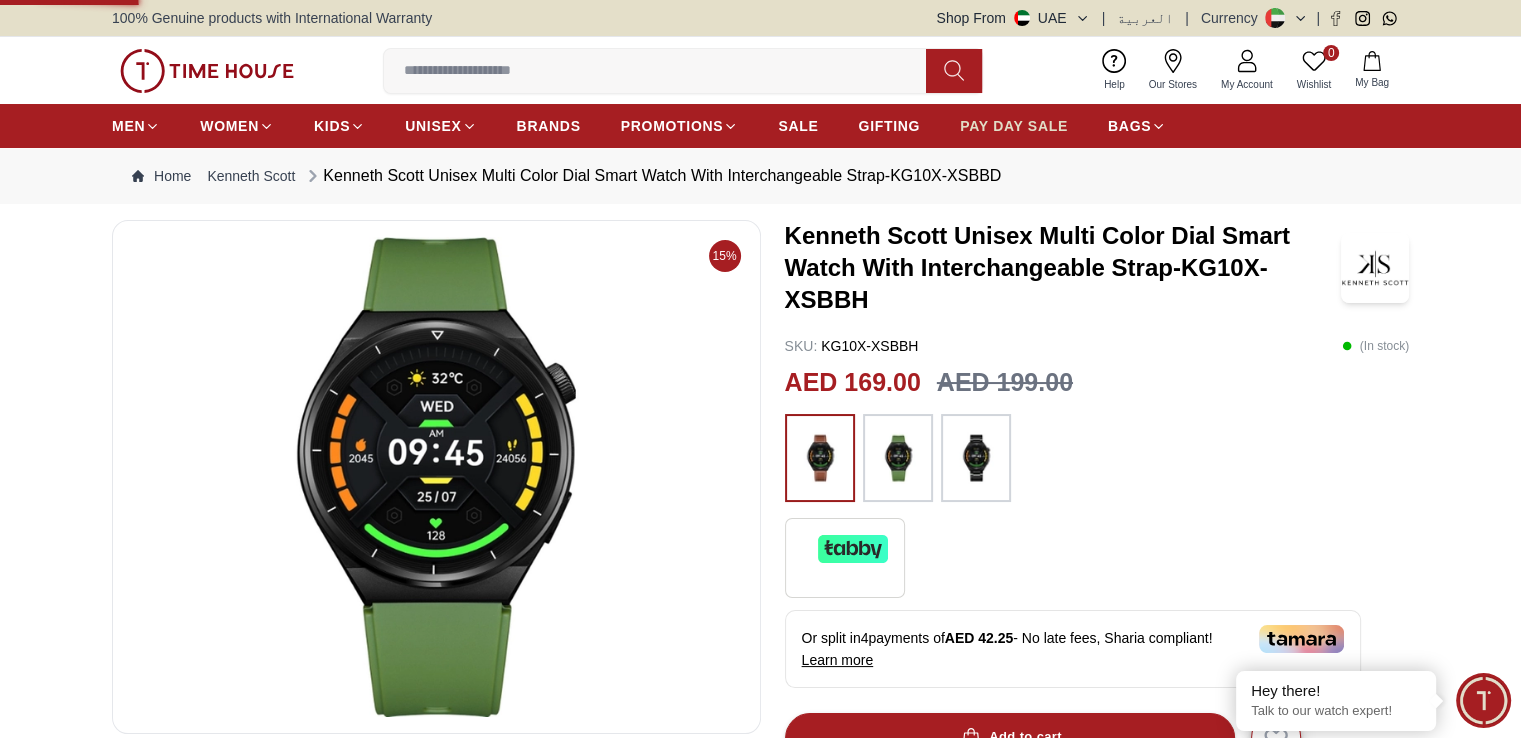 click on "MEN WOMEN KIDS UNISEX BRANDS PROMOTIONS SALE GIFTING PAY DAY SALE BAGS" at bounding box center [639, 126] 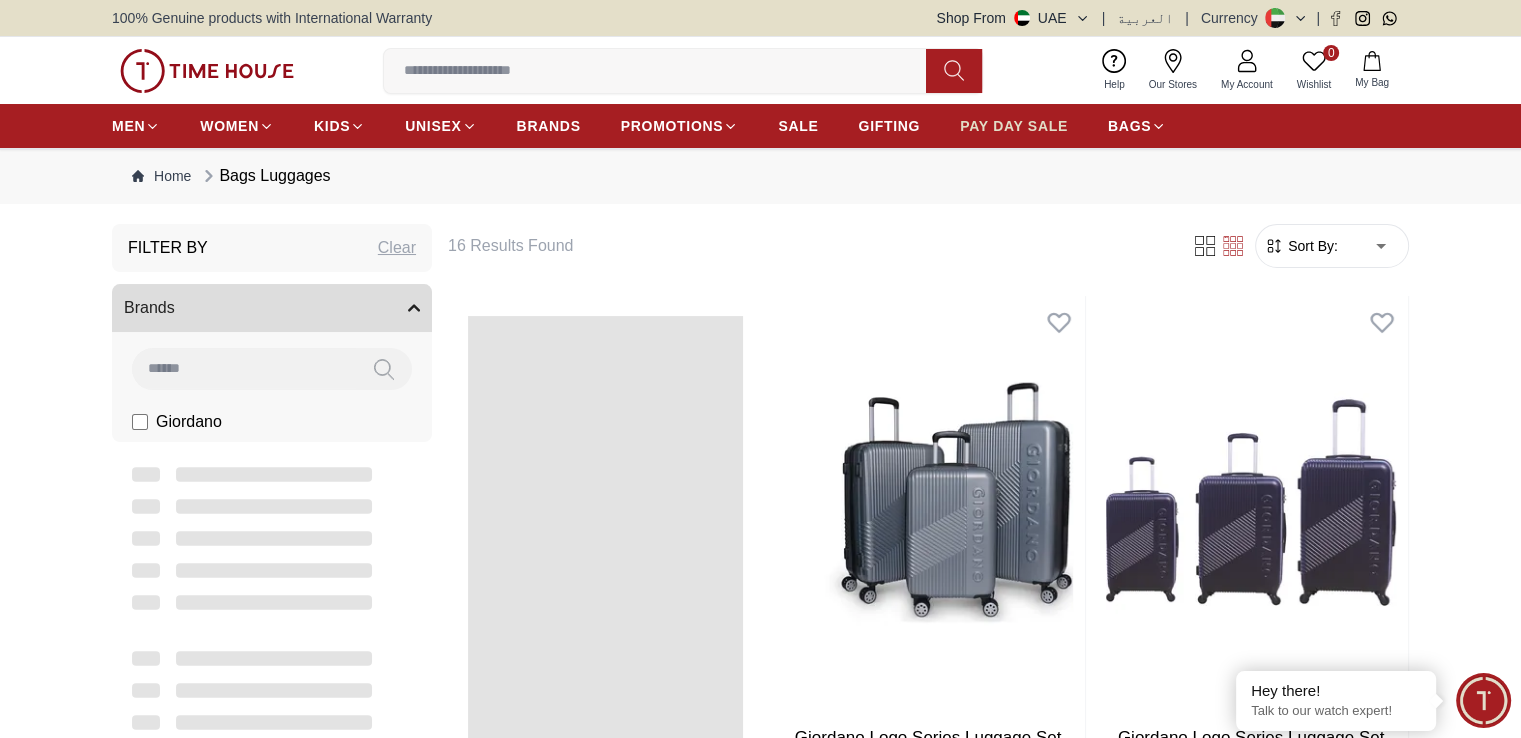 click on "PAY DAY SALE" at bounding box center [1014, 126] 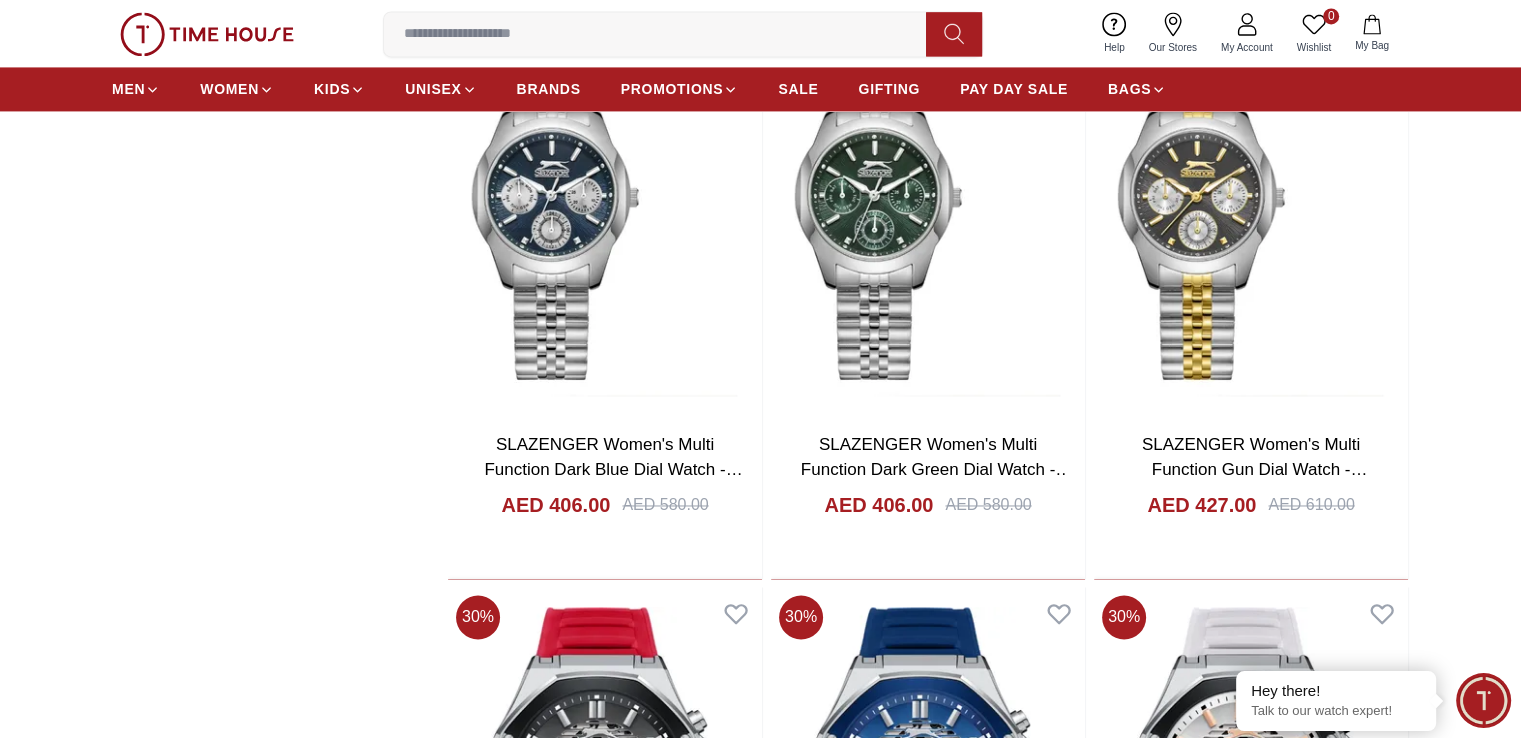 scroll, scrollTop: 2919, scrollLeft: 0, axis: vertical 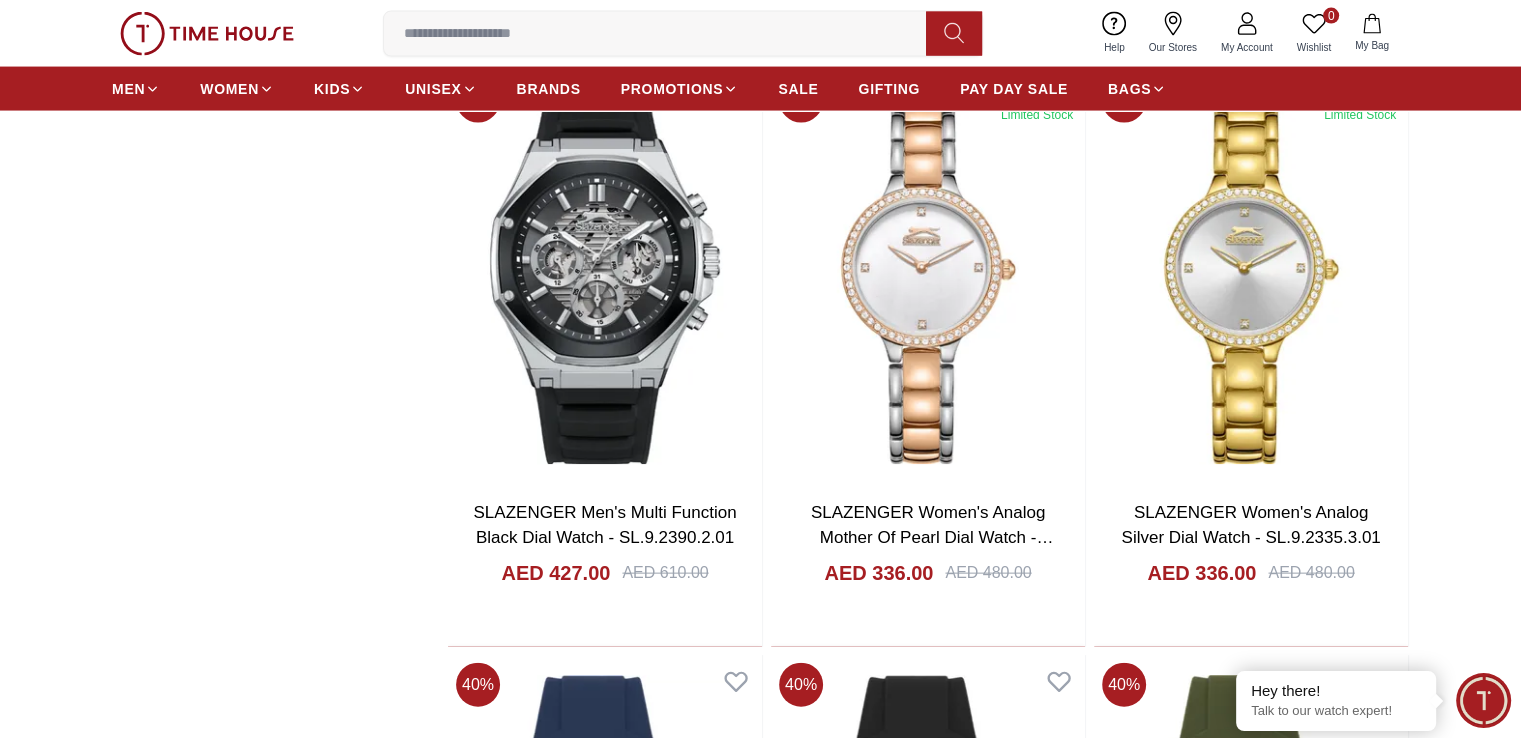 click at bounding box center (928, 2613) 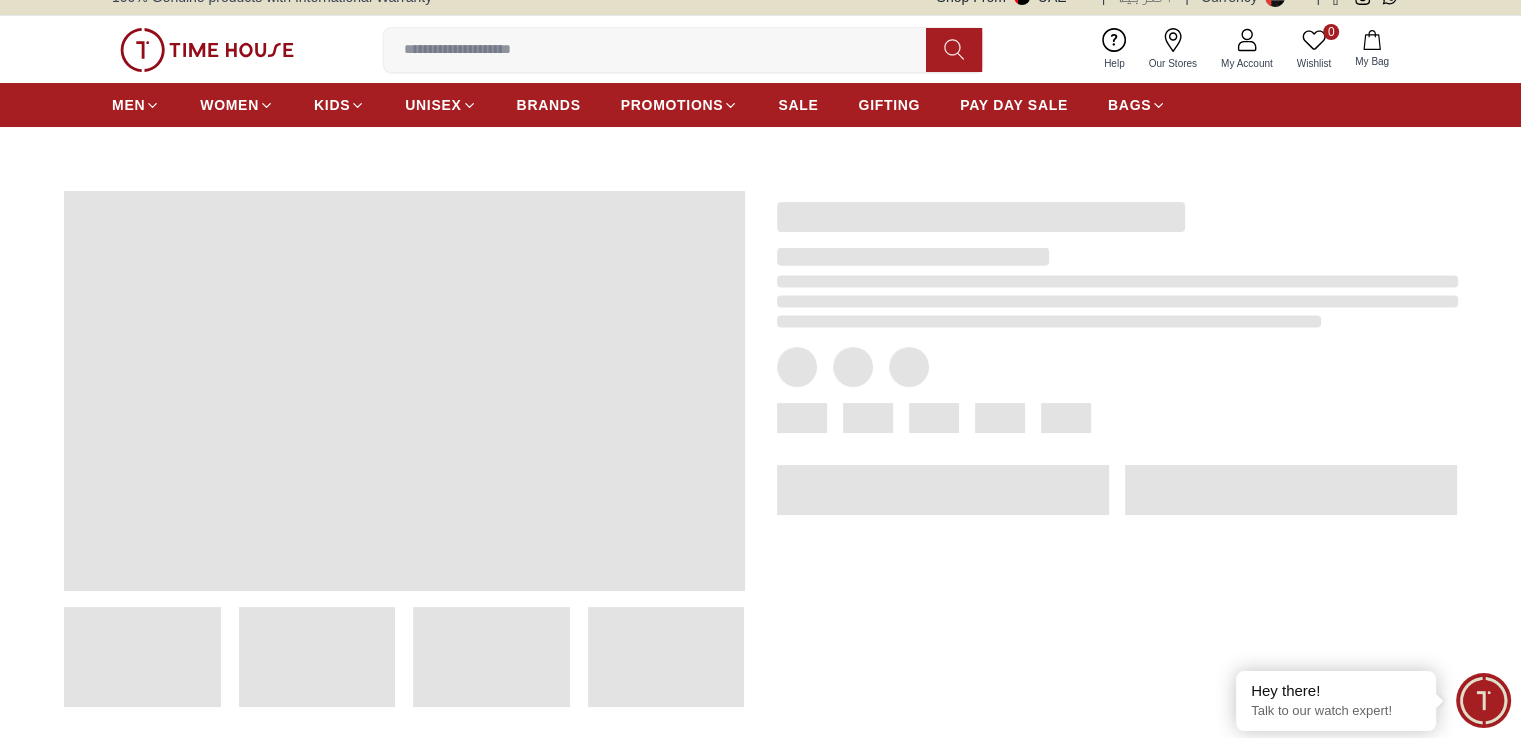 scroll, scrollTop: 0, scrollLeft: 0, axis: both 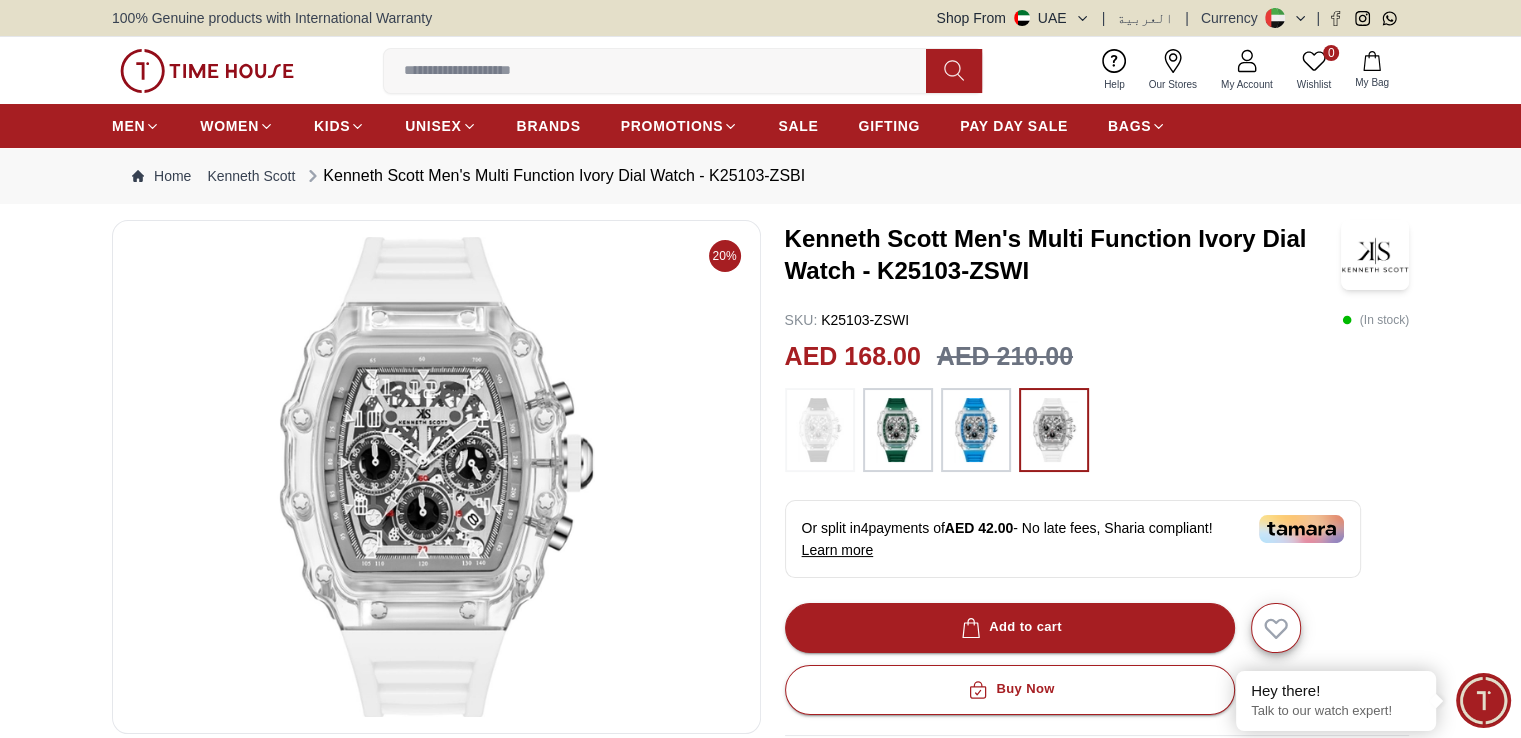 click on "20%" at bounding box center [436, 696] 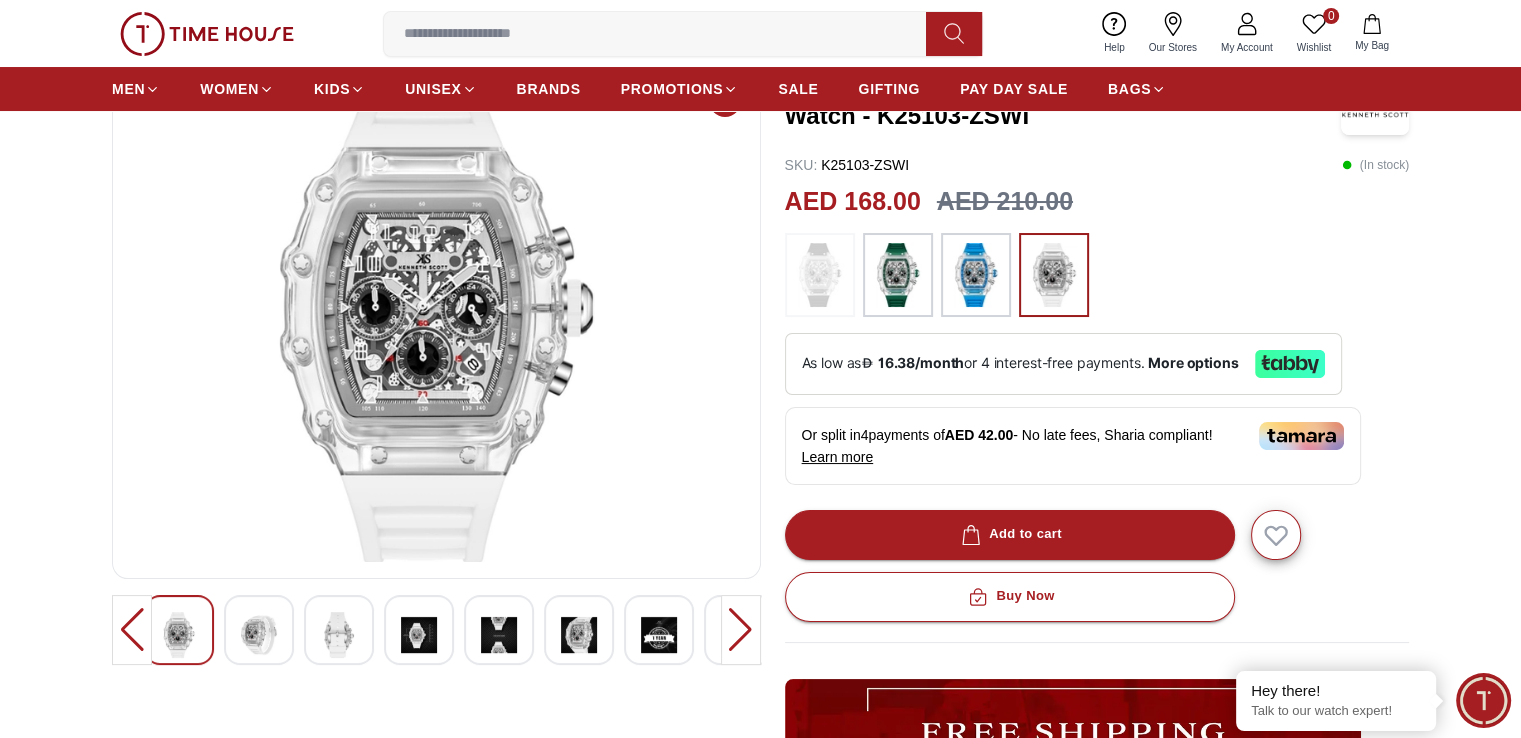 scroll, scrollTop: 262, scrollLeft: 0, axis: vertical 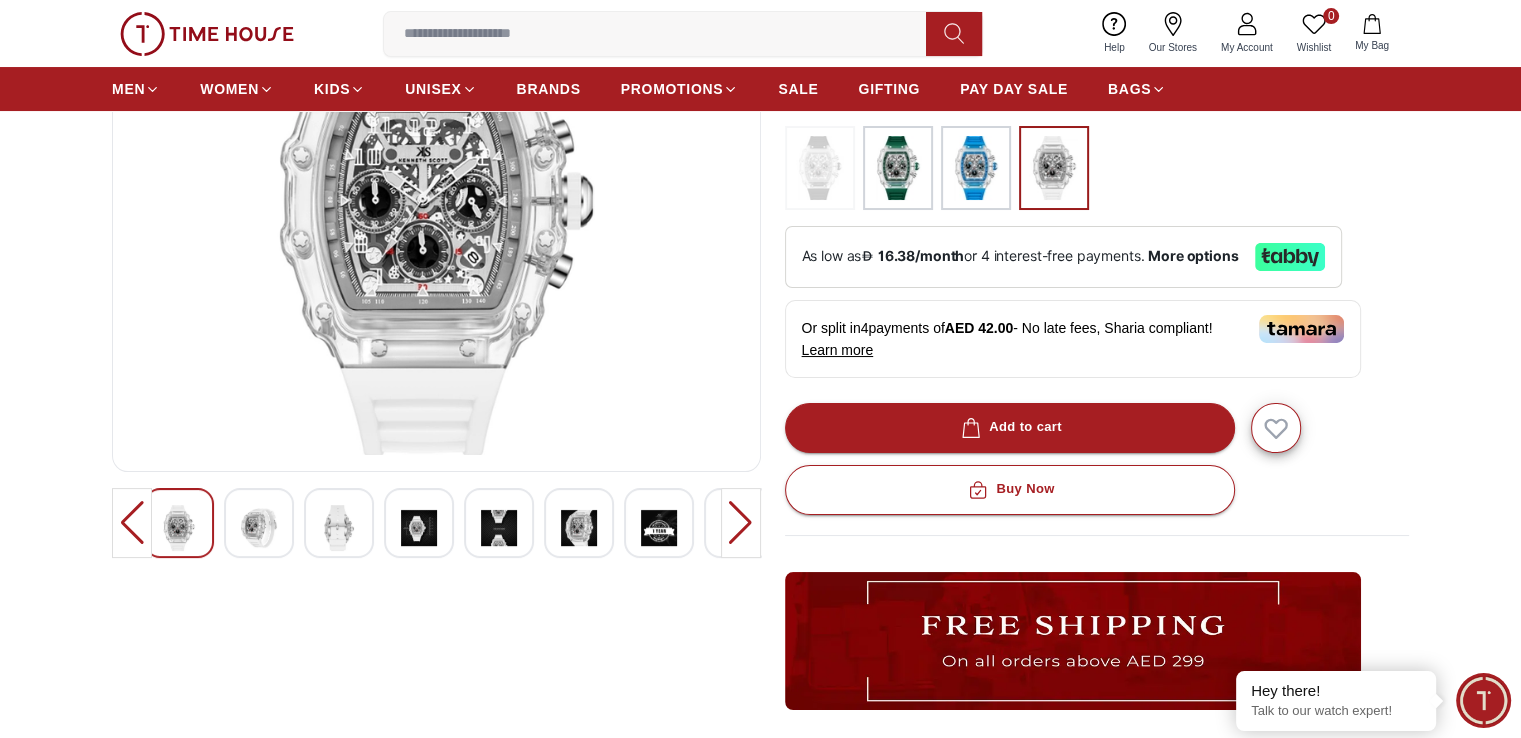 click at bounding box center (436, 215) 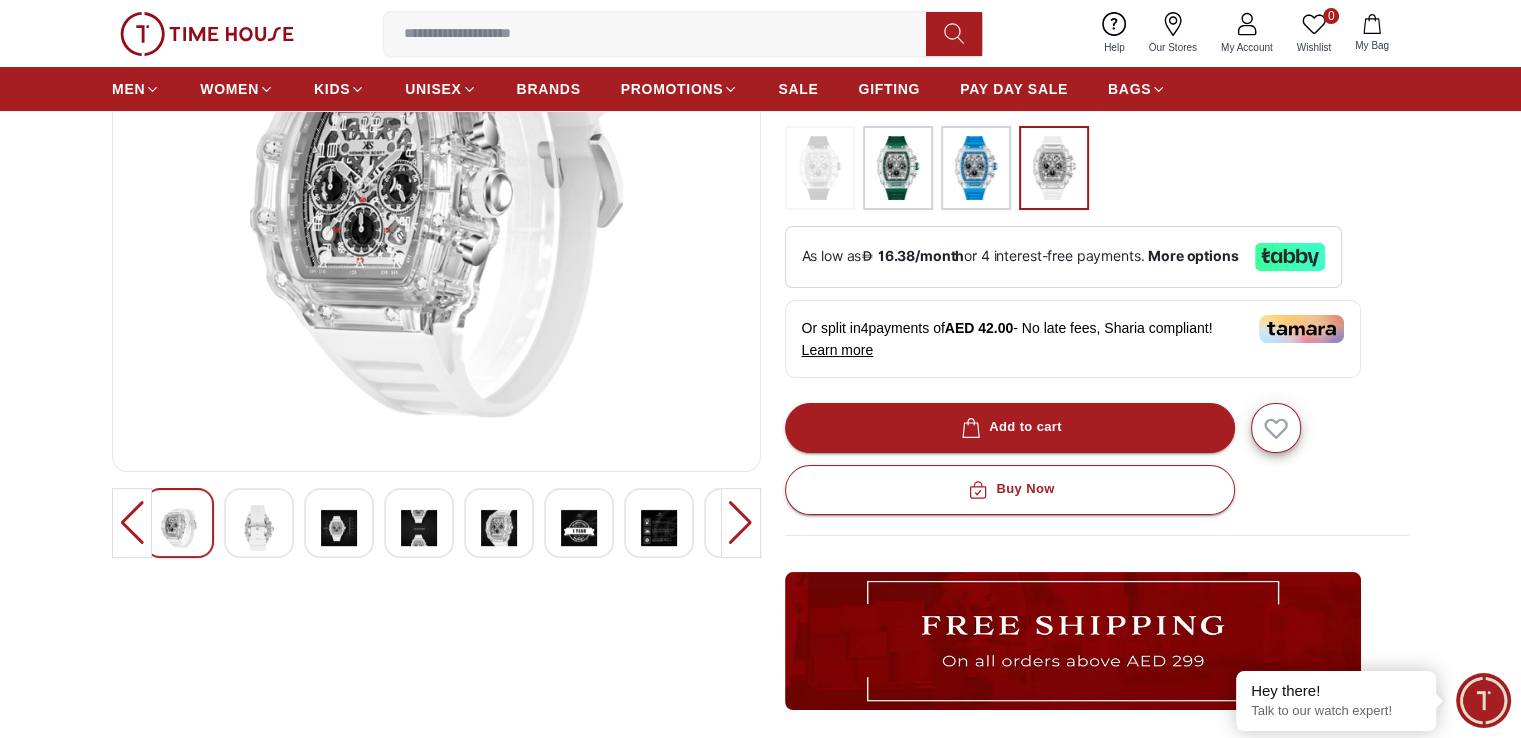 scroll, scrollTop: 200, scrollLeft: 0, axis: vertical 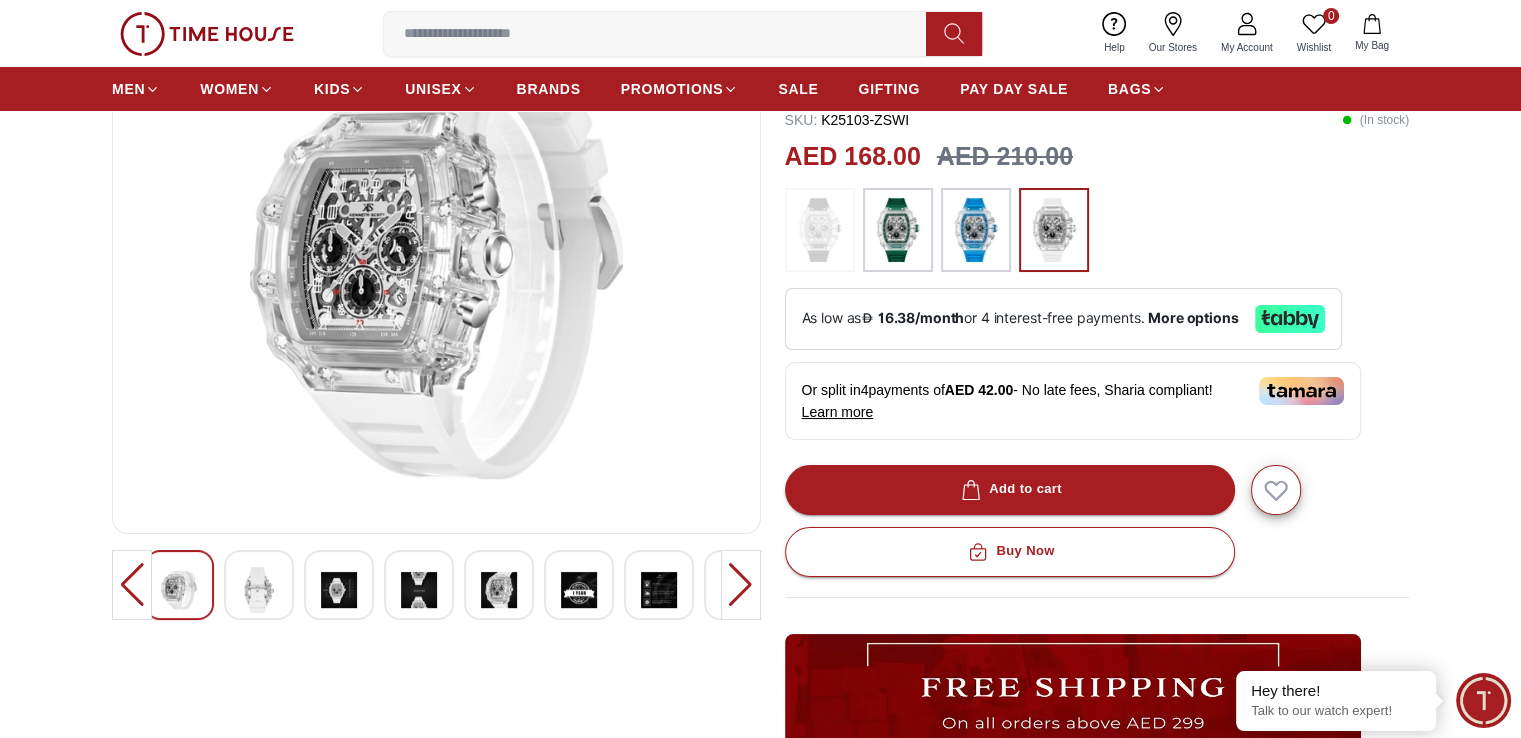 click at bounding box center (741, 585) 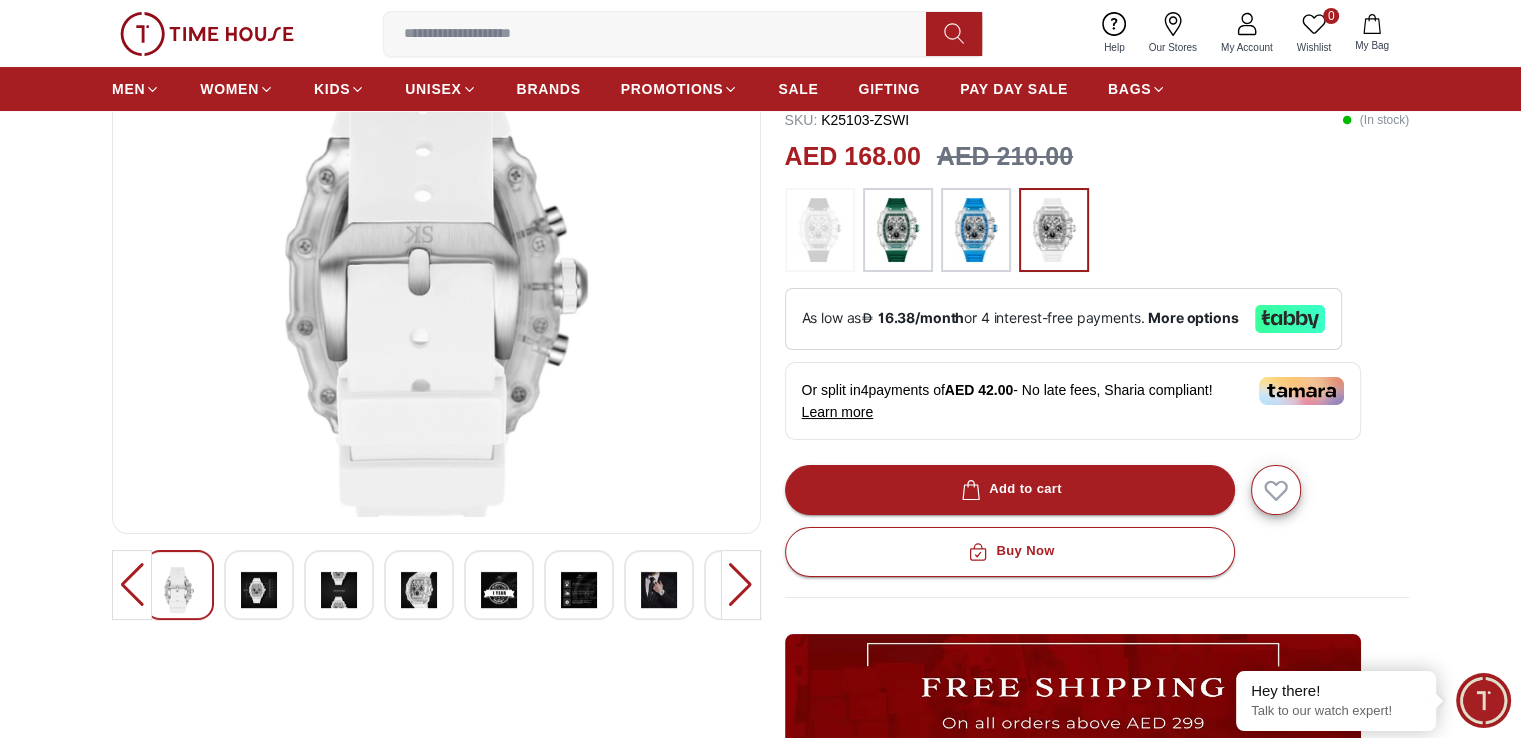 click at bounding box center (259, 590) 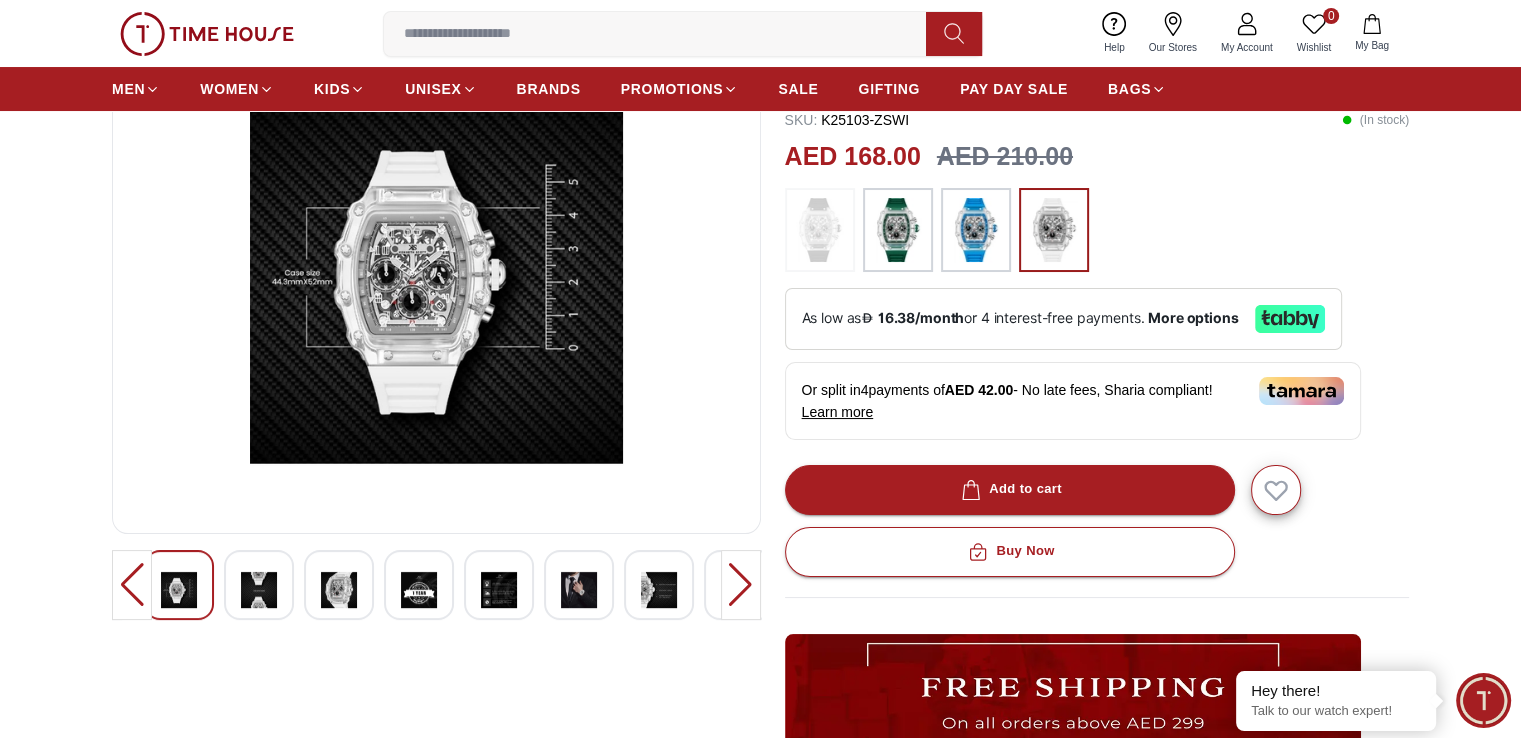 click at bounding box center [259, 585] 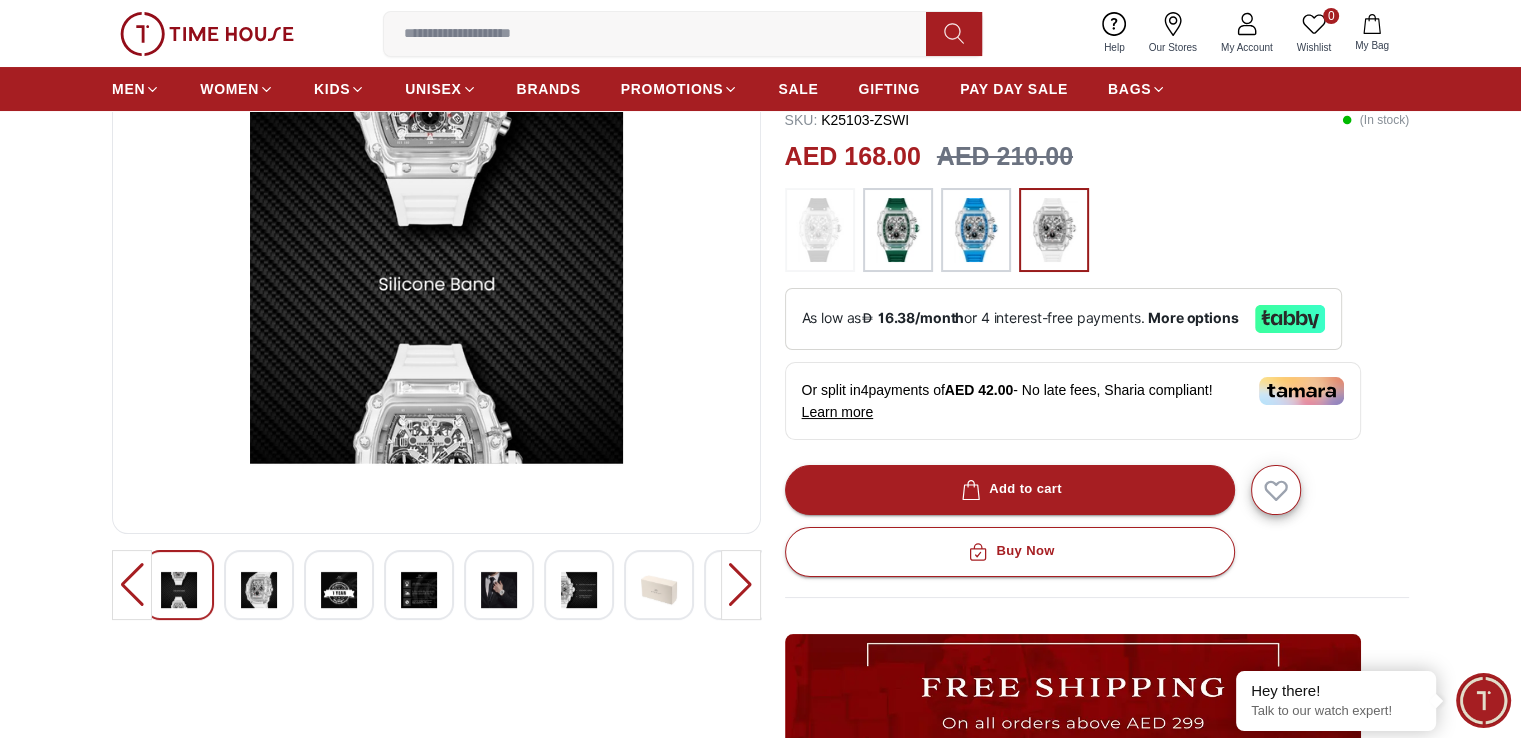 click at bounding box center [339, 590] 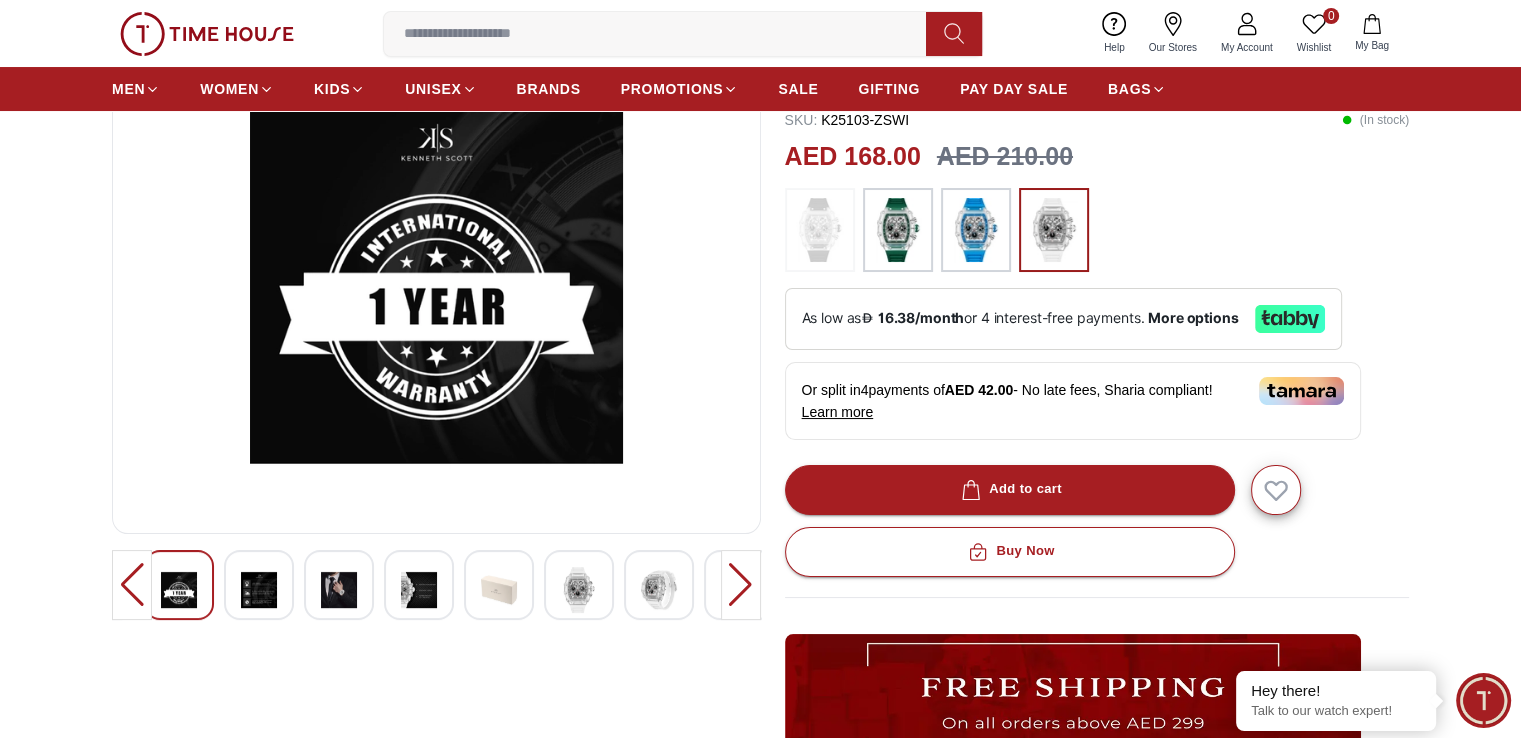 click at bounding box center (339, 585) 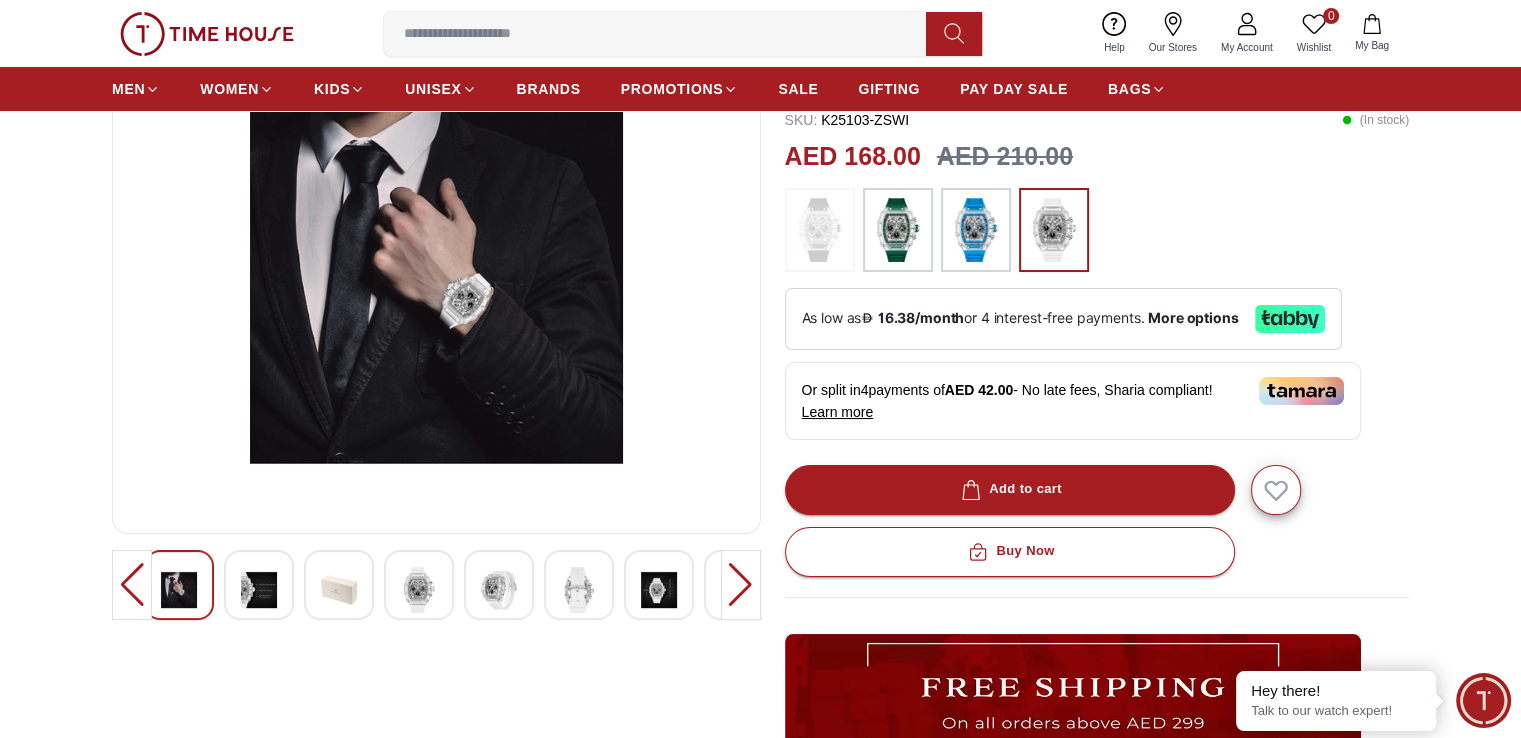 click at bounding box center (339, 590) 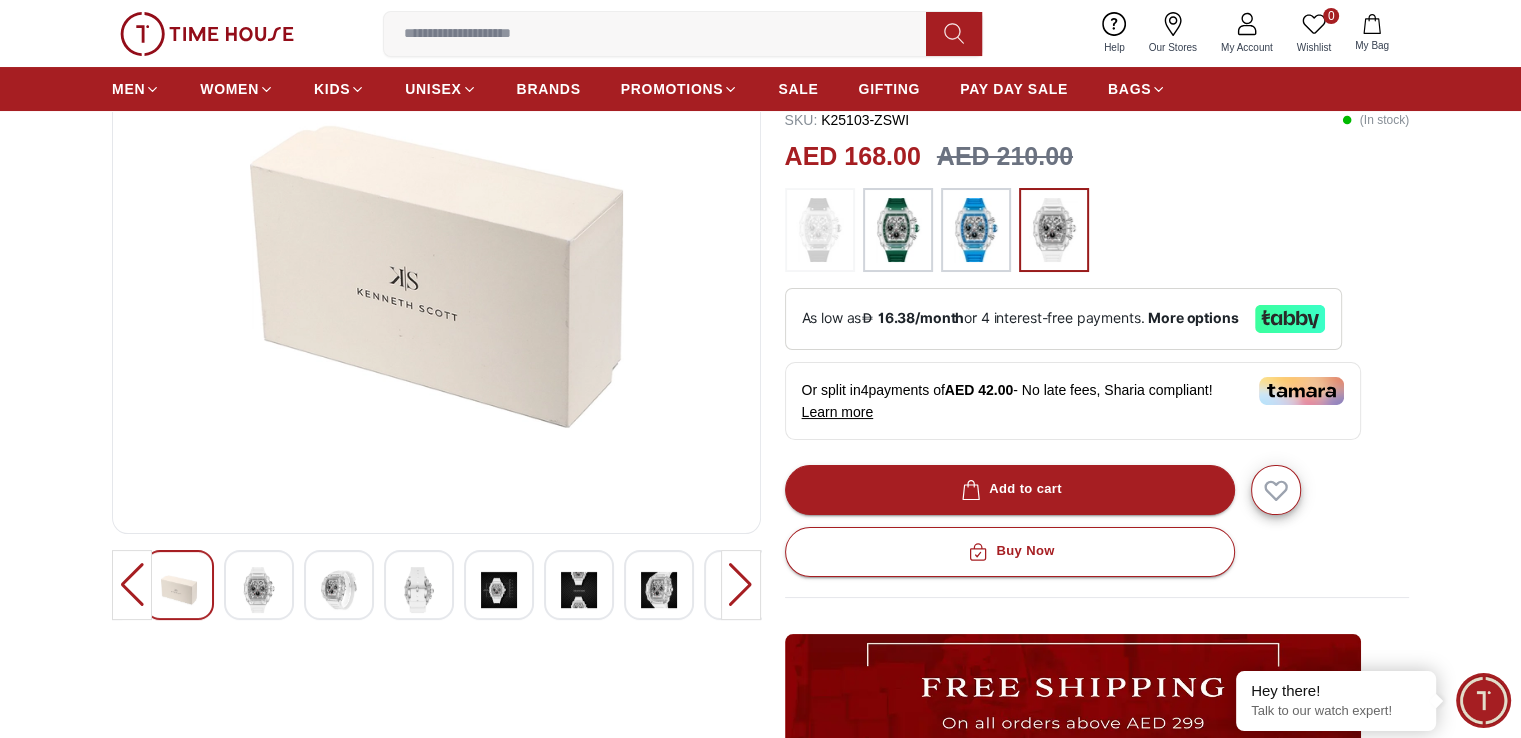 click at bounding box center [579, 590] 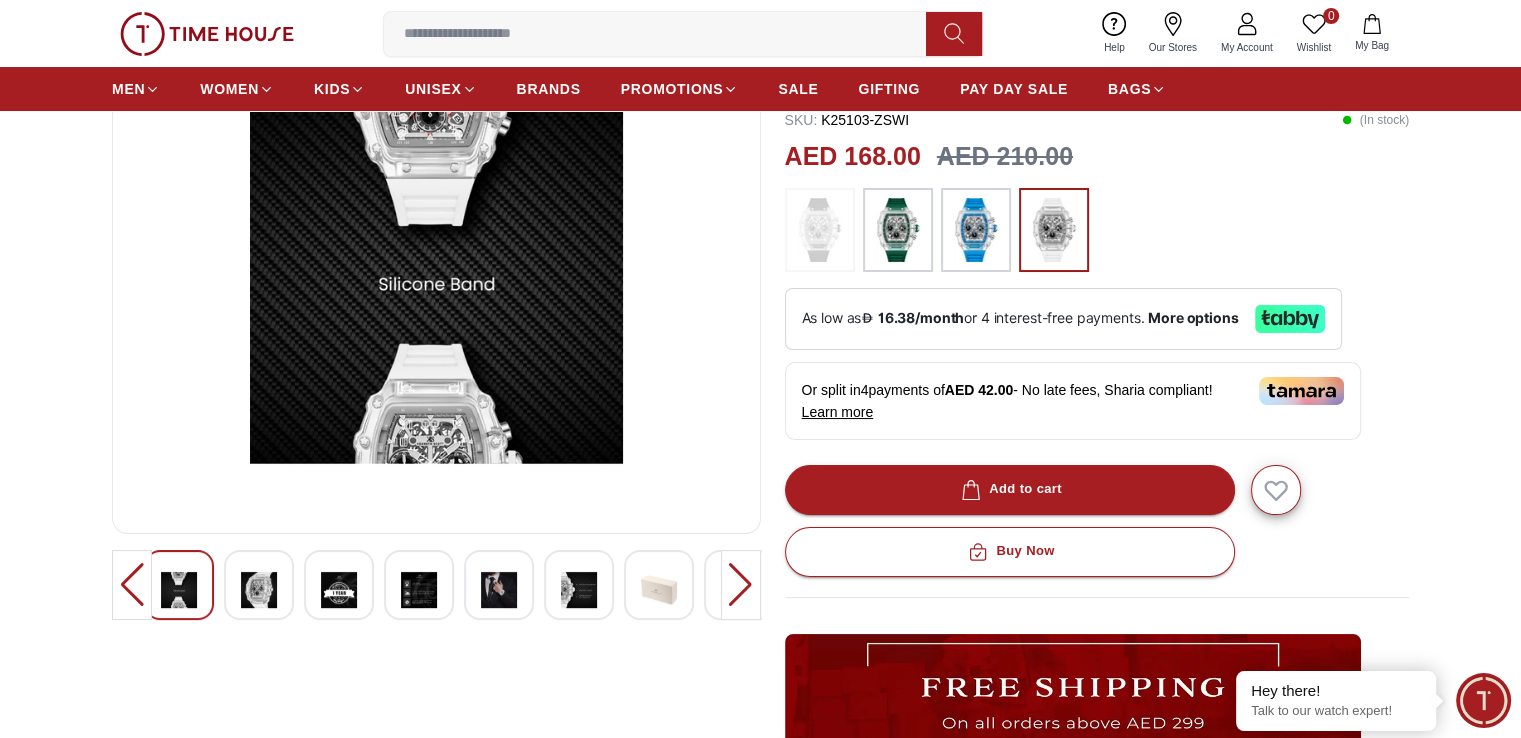 click at bounding box center [659, 590] 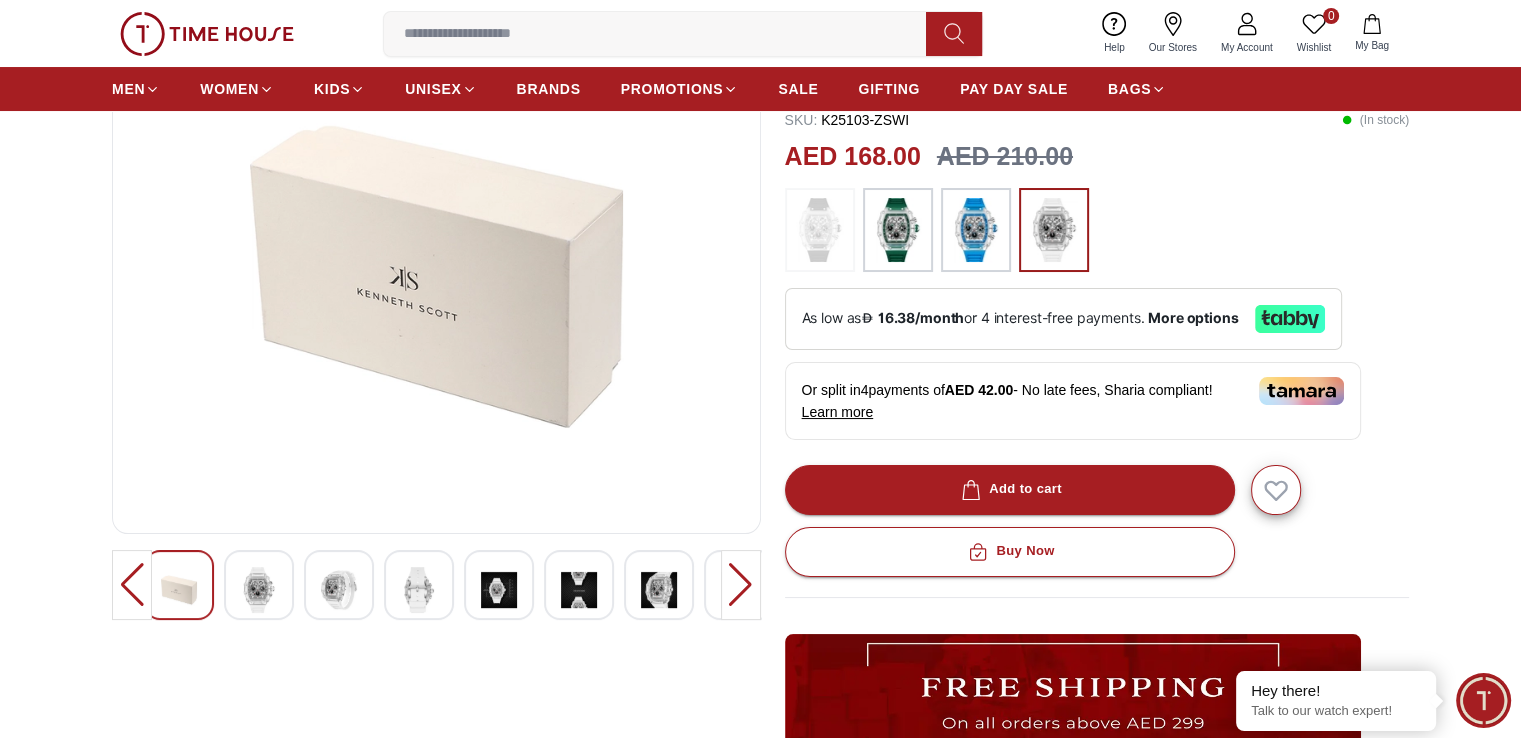 click at bounding box center (741, 585) 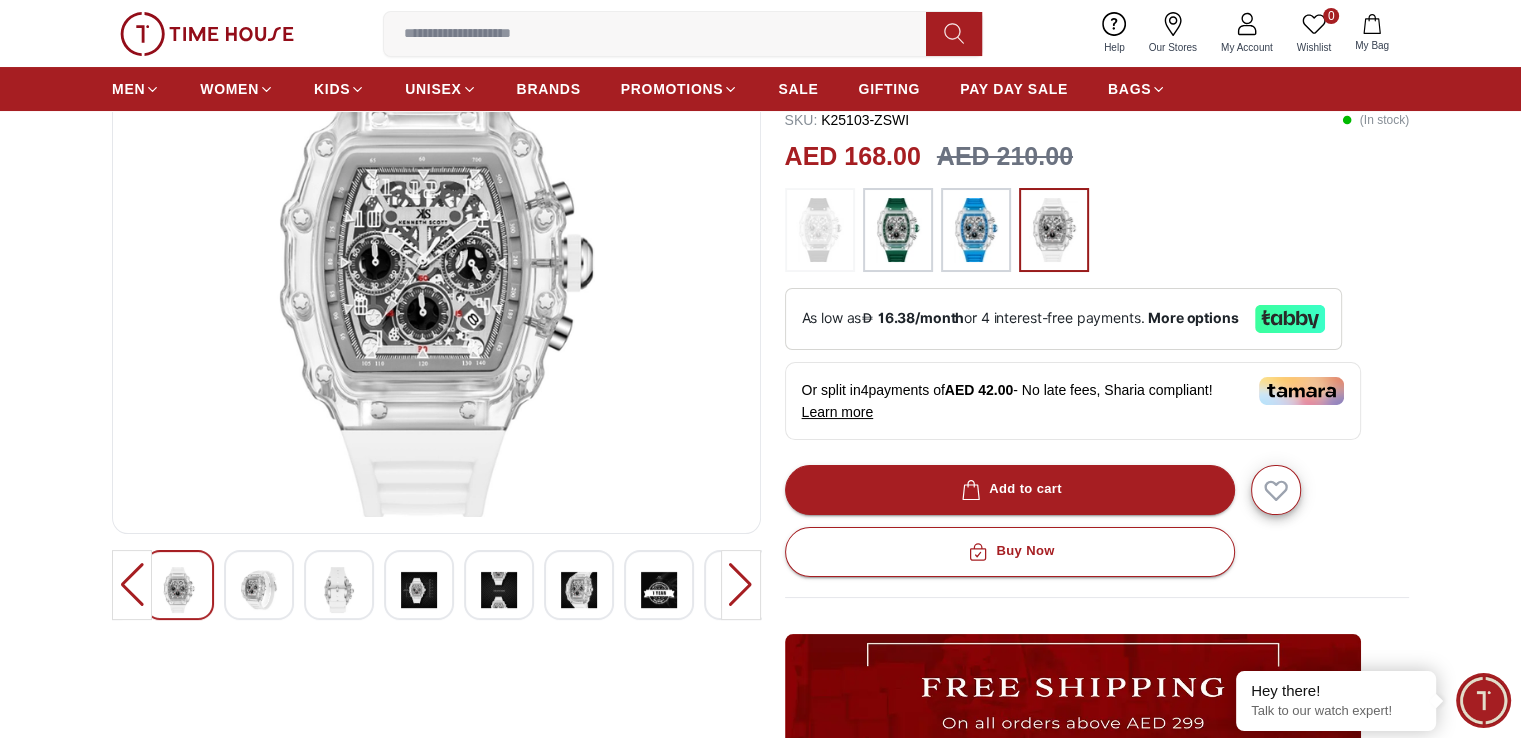 click at bounding box center (741, 585) 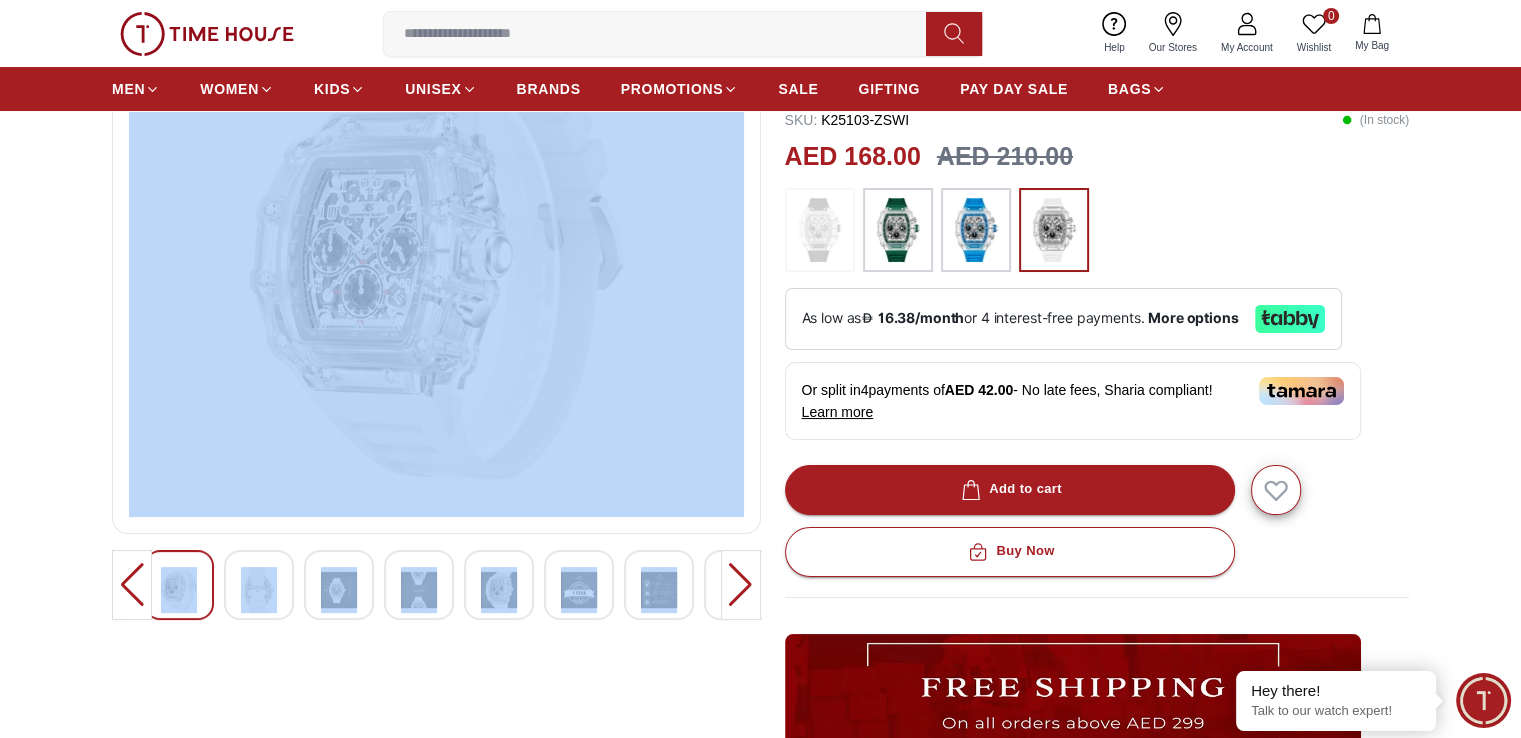 click at bounding box center (741, 585) 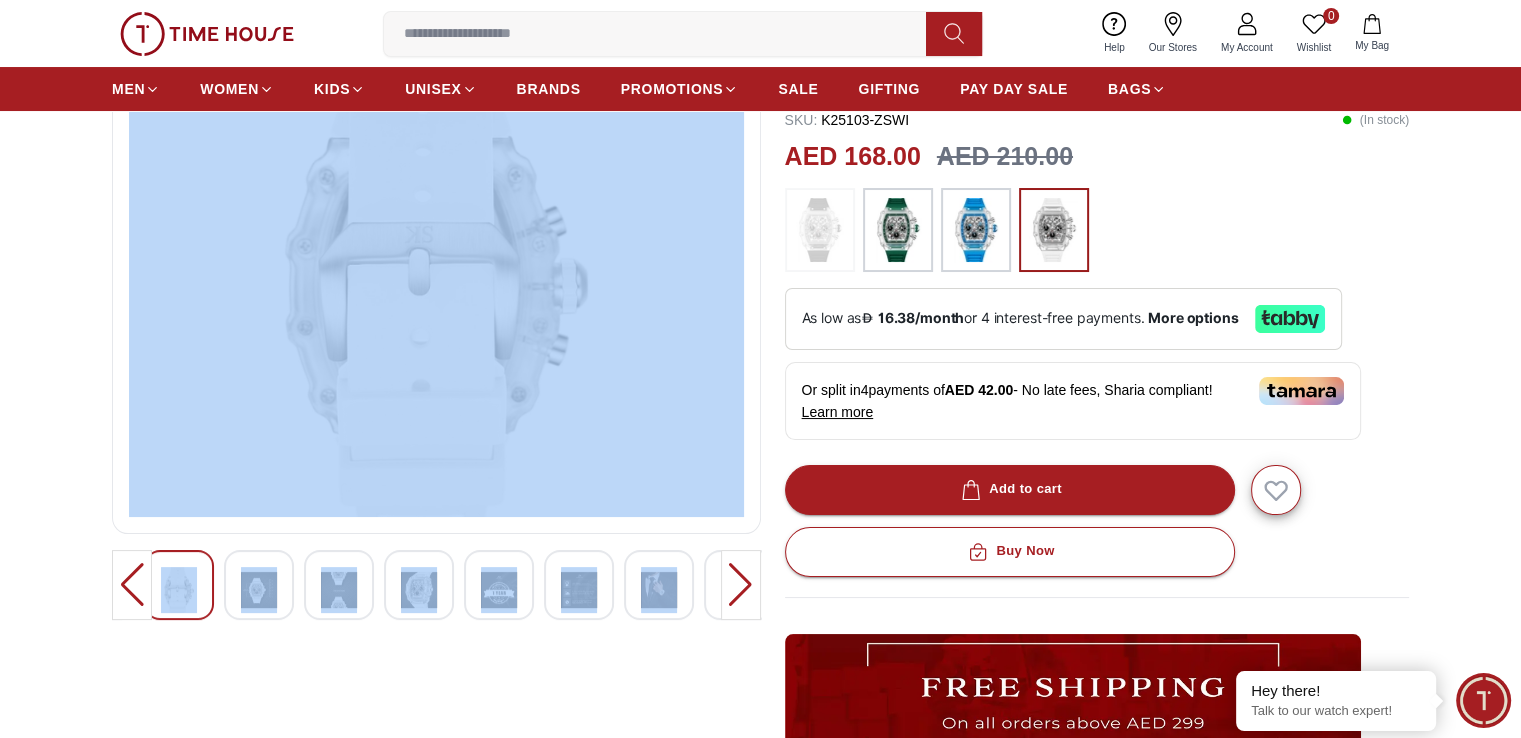 scroll, scrollTop: 0, scrollLeft: 0, axis: both 